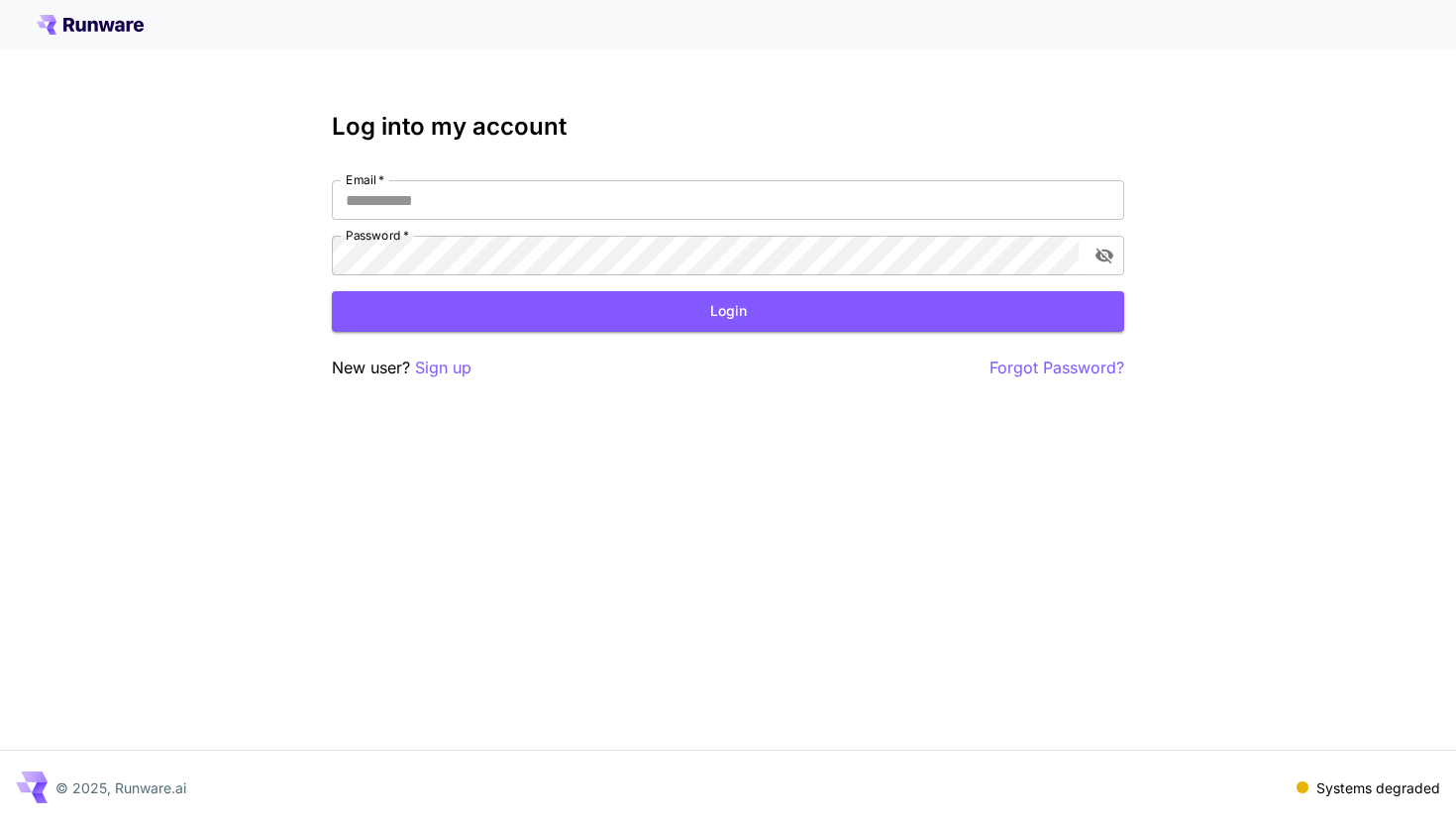 scroll, scrollTop: 0, scrollLeft: 0, axis: both 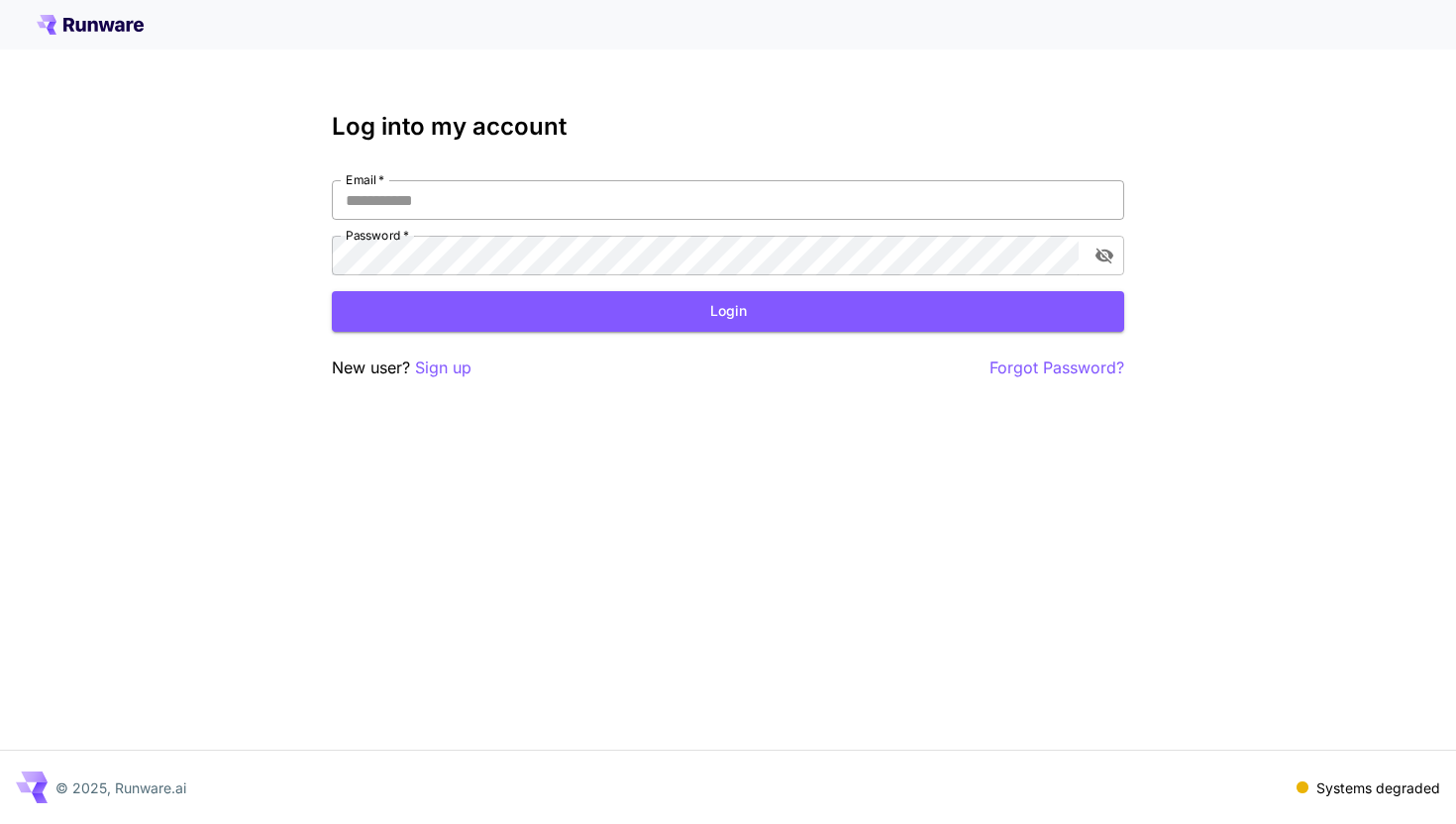 click on "Email   *" at bounding box center (728, 200) 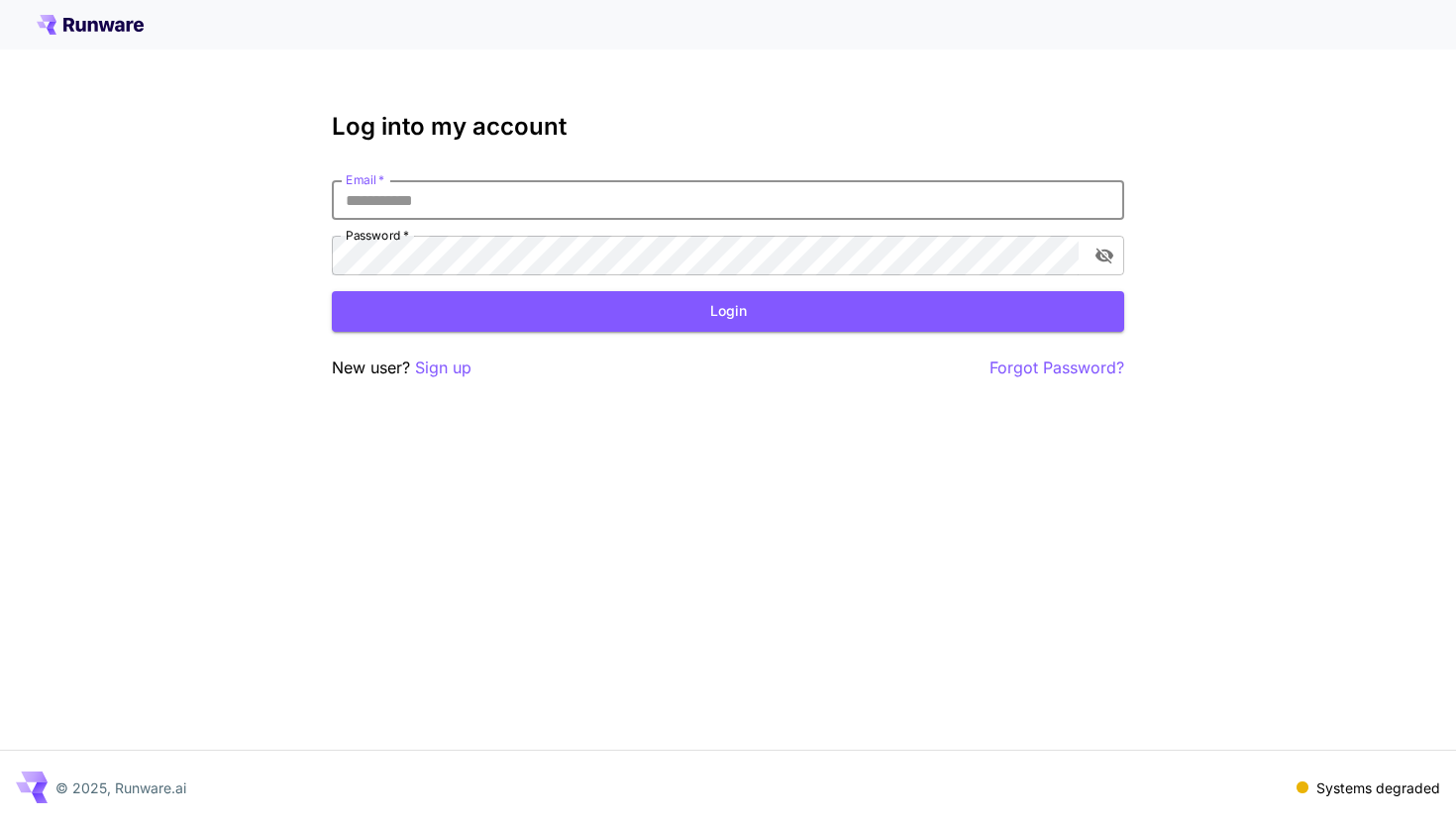 click on "Email   *" at bounding box center (728, 200) 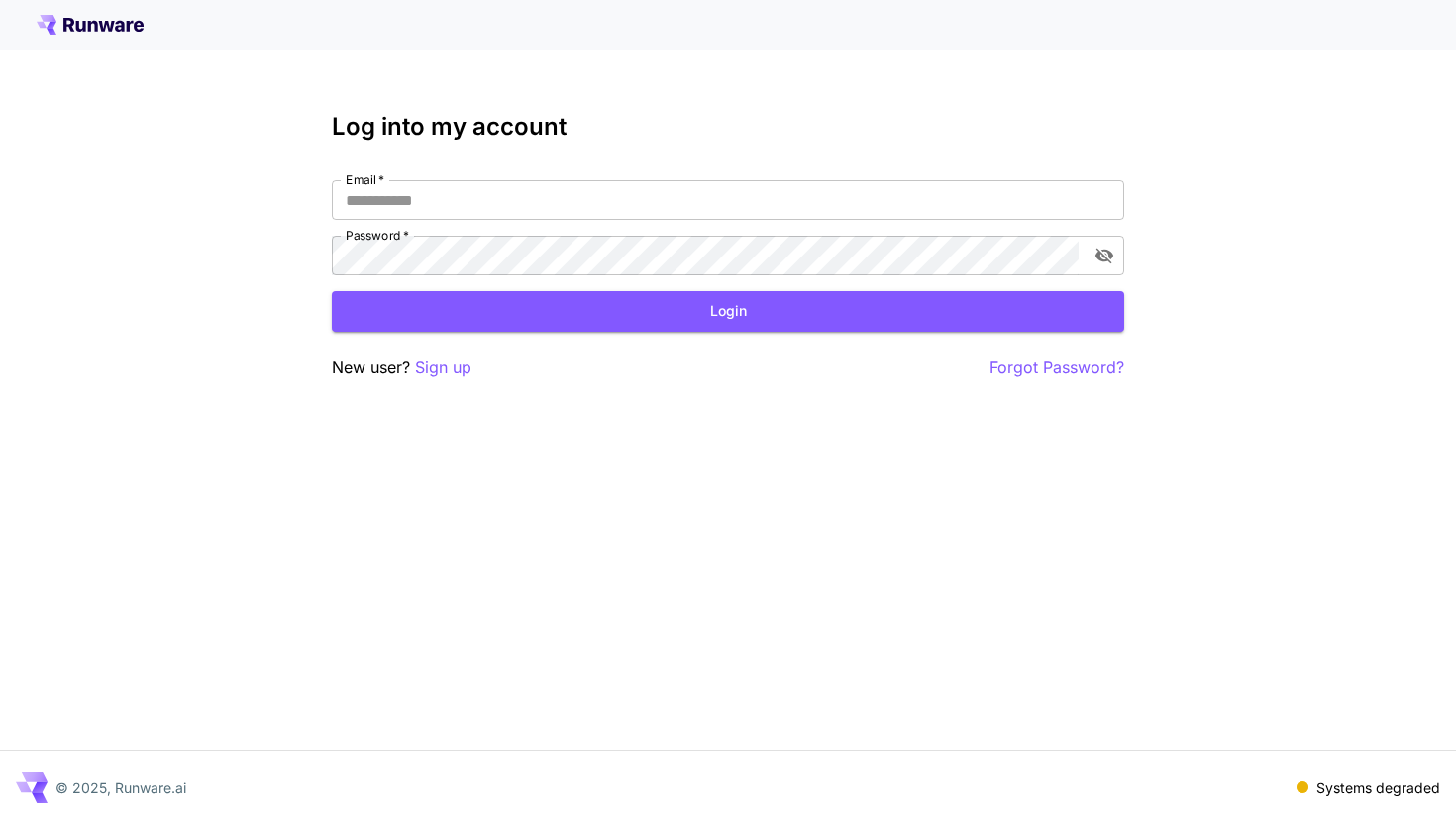 click at bounding box center [728, 25] 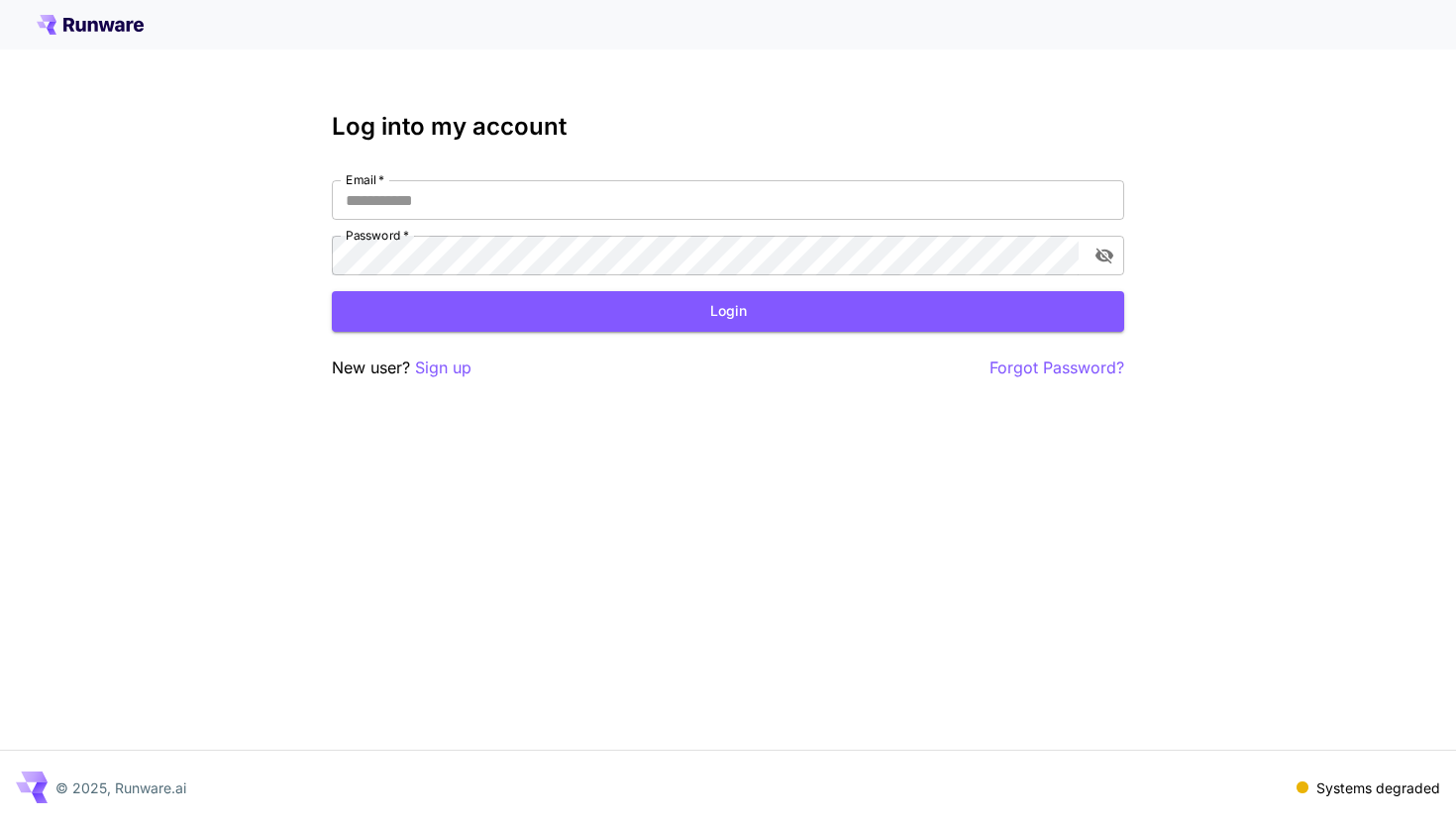 click 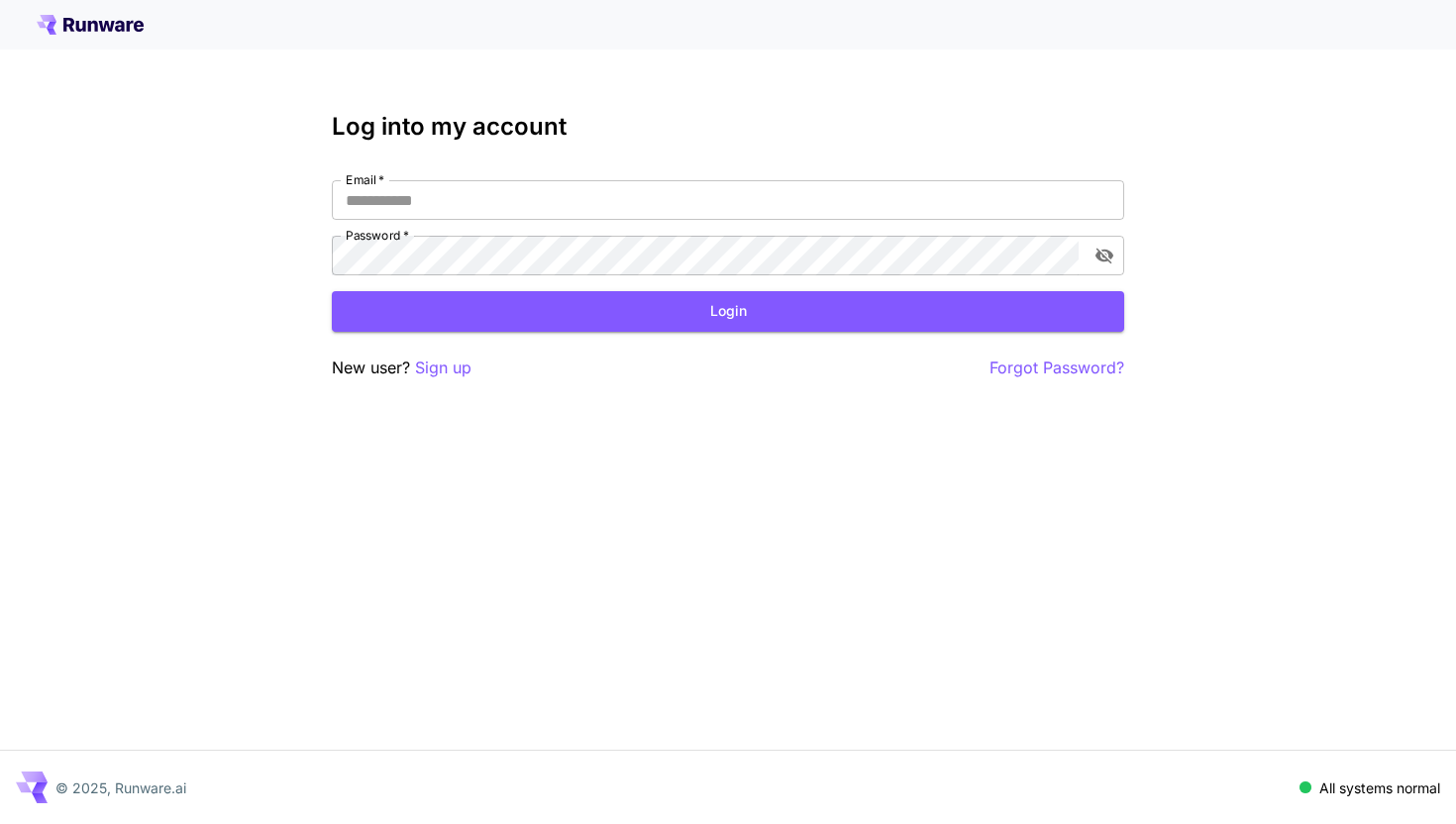scroll, scrollTop: 0, scrollLeft: 0, axis: both 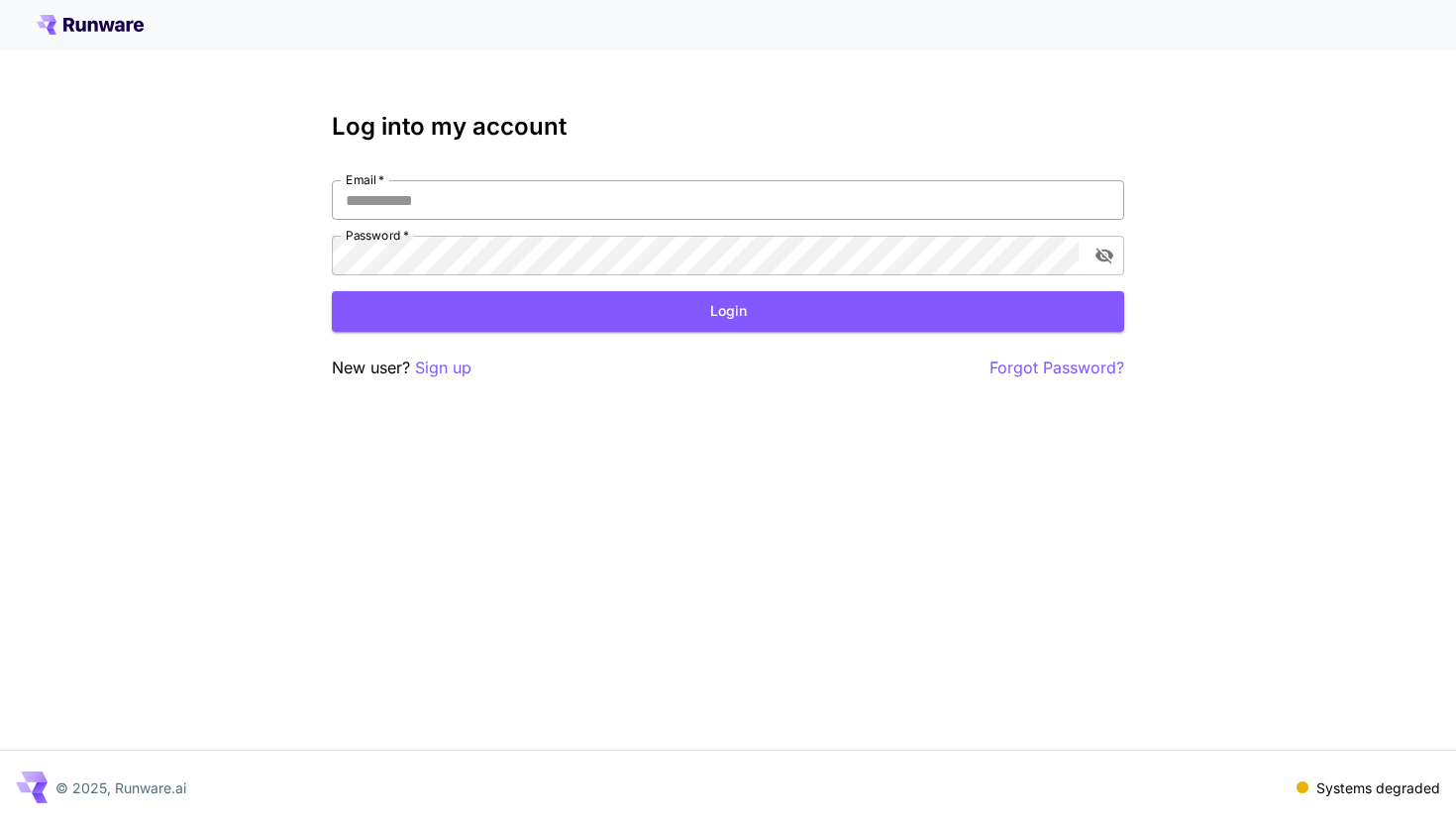 click on "Email   *" at bounding box center (728, 200) 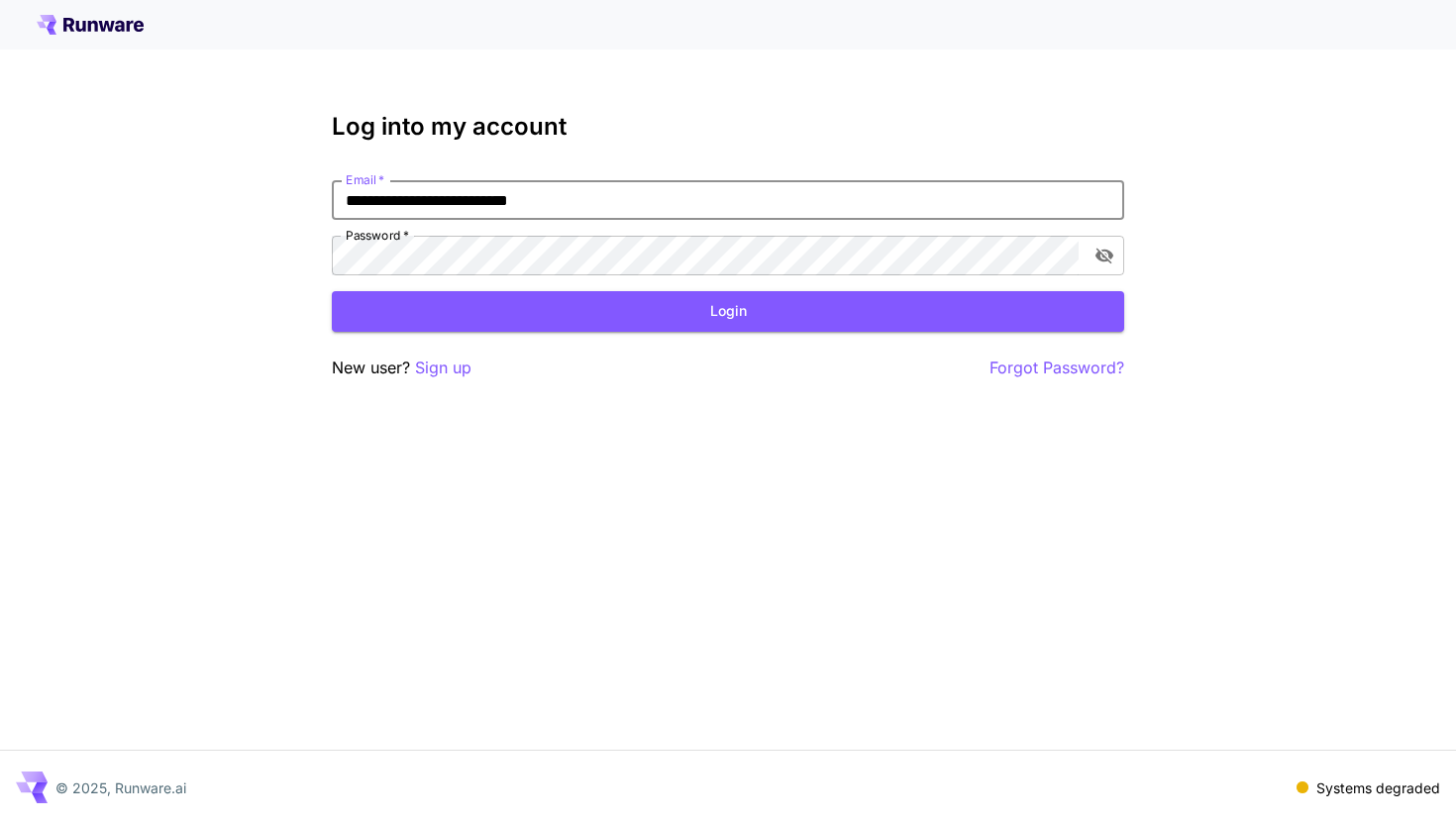 type on "**********" 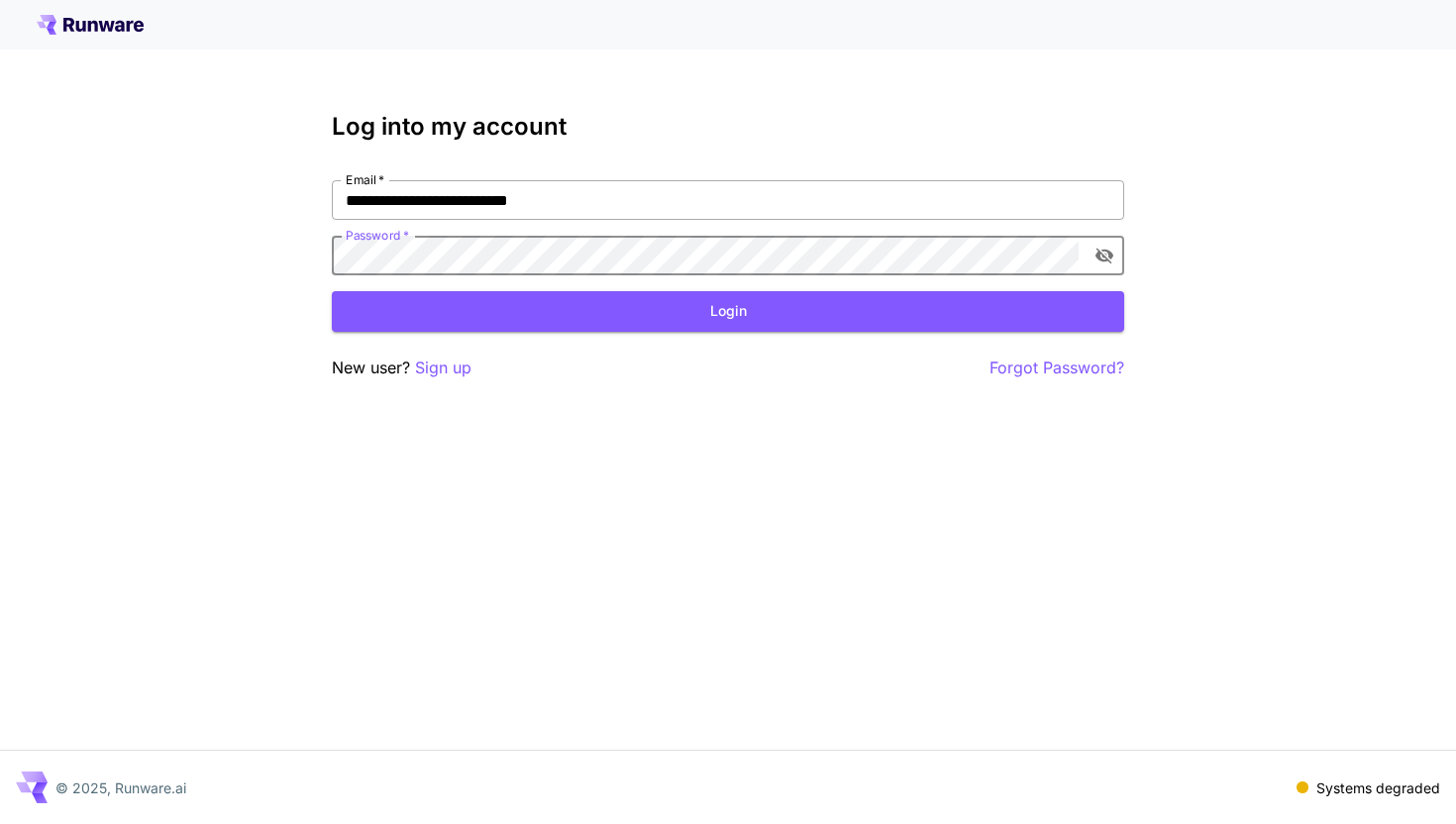 click on "Login" at bounding box center (728, 311) 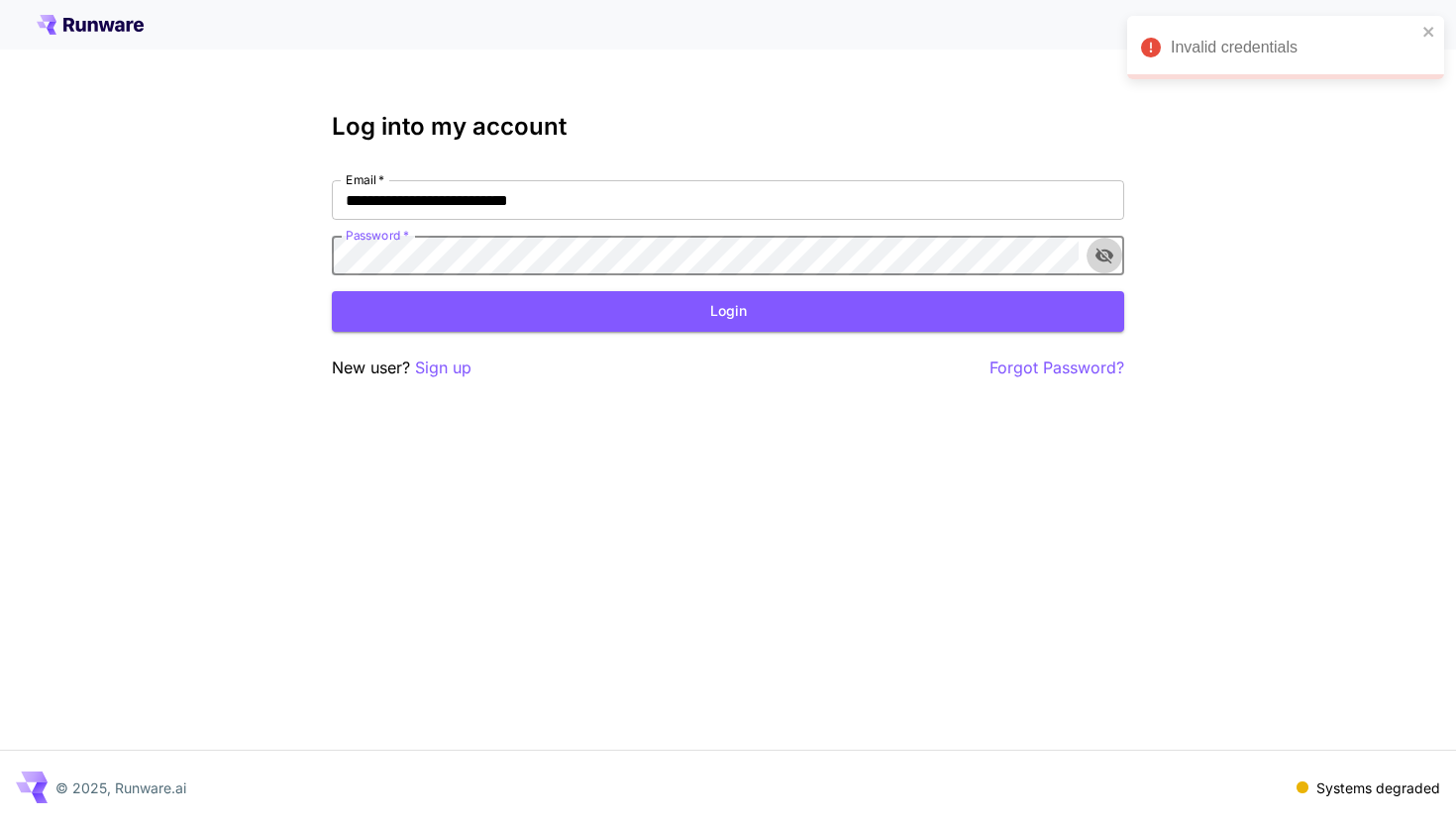 click at bounding box center [1104, 256] 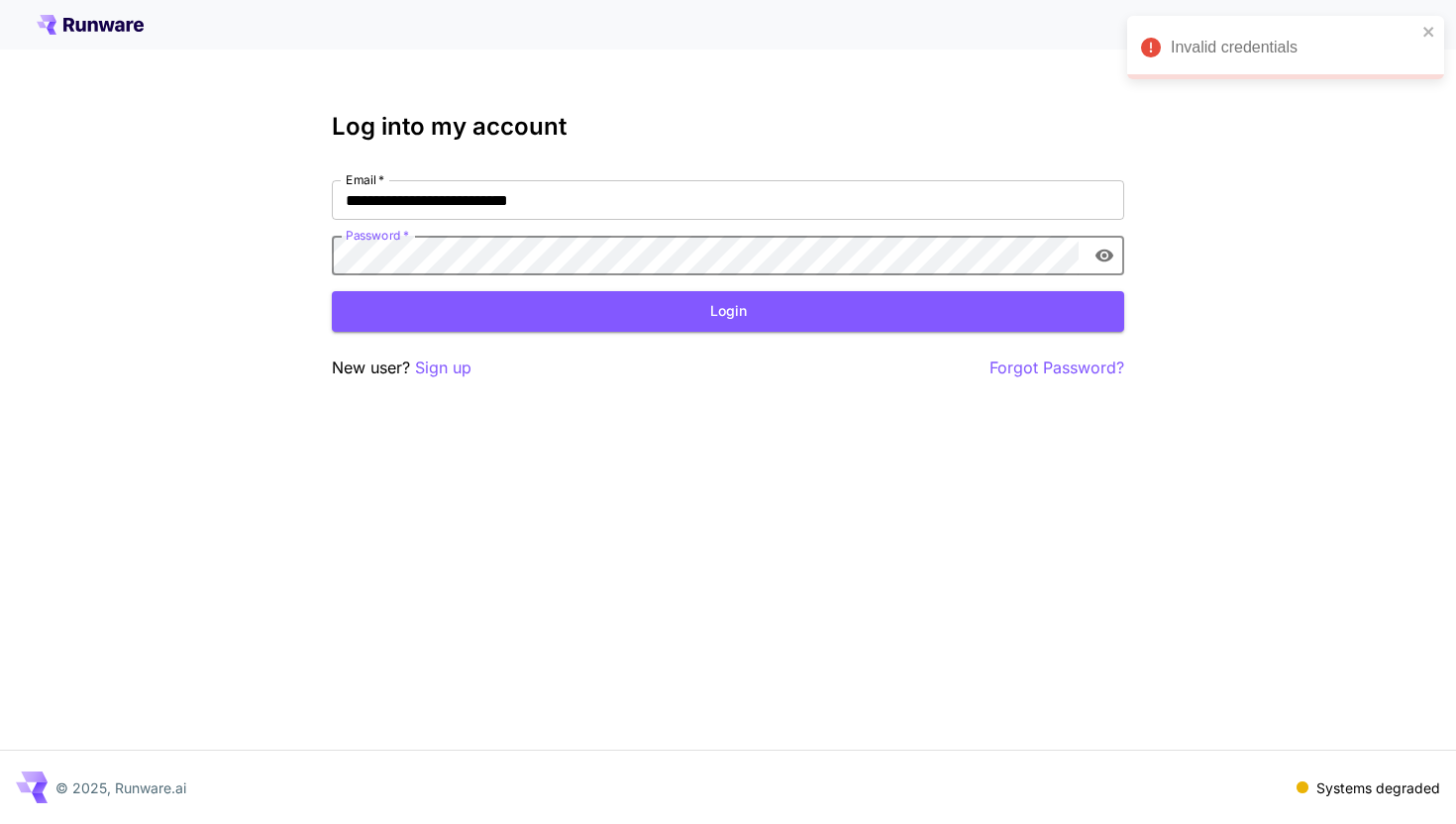 click 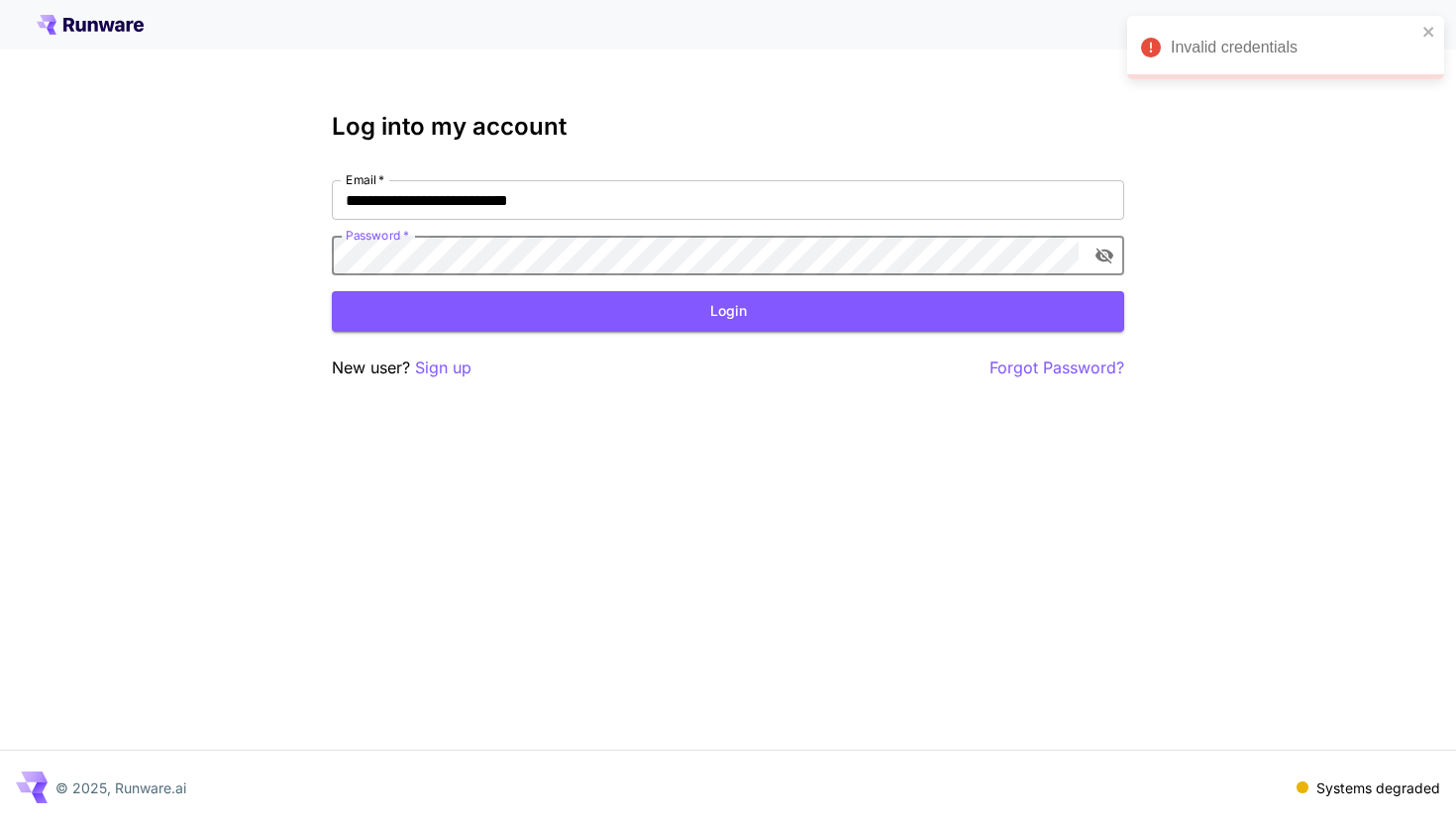 click 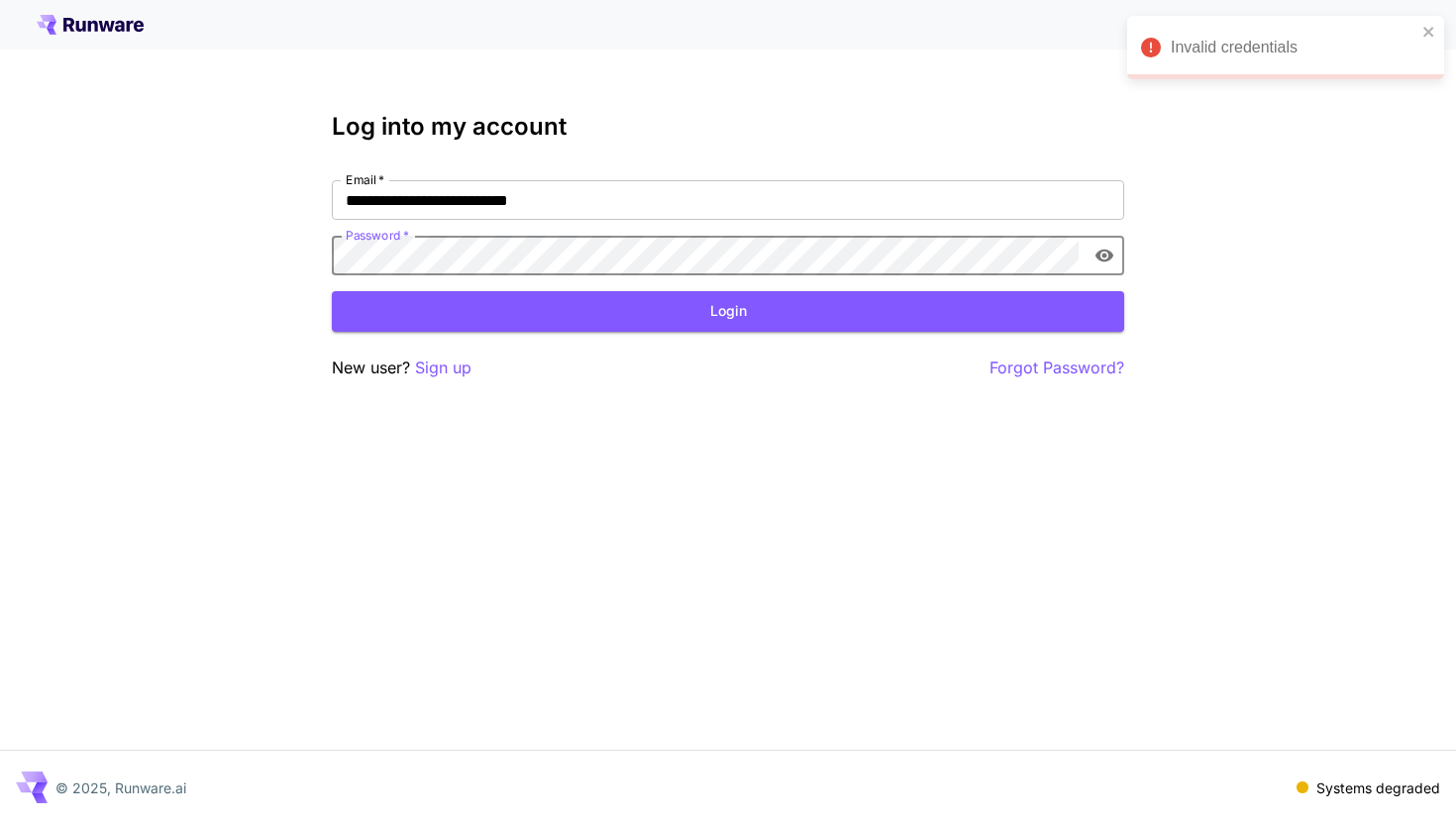 click on "Login" at bounding box center (728, 311) 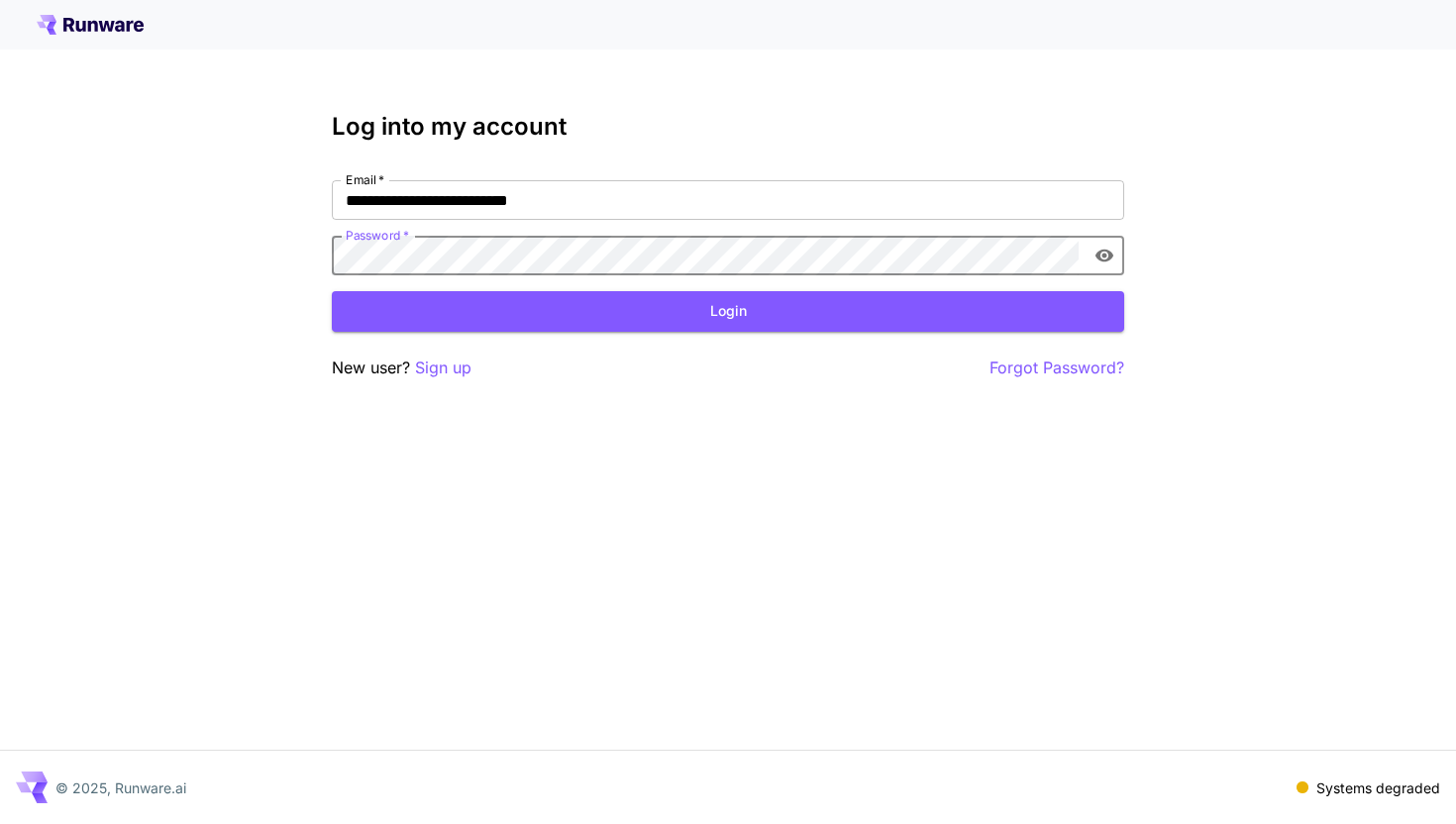 click at bounding box center (1104, 256) 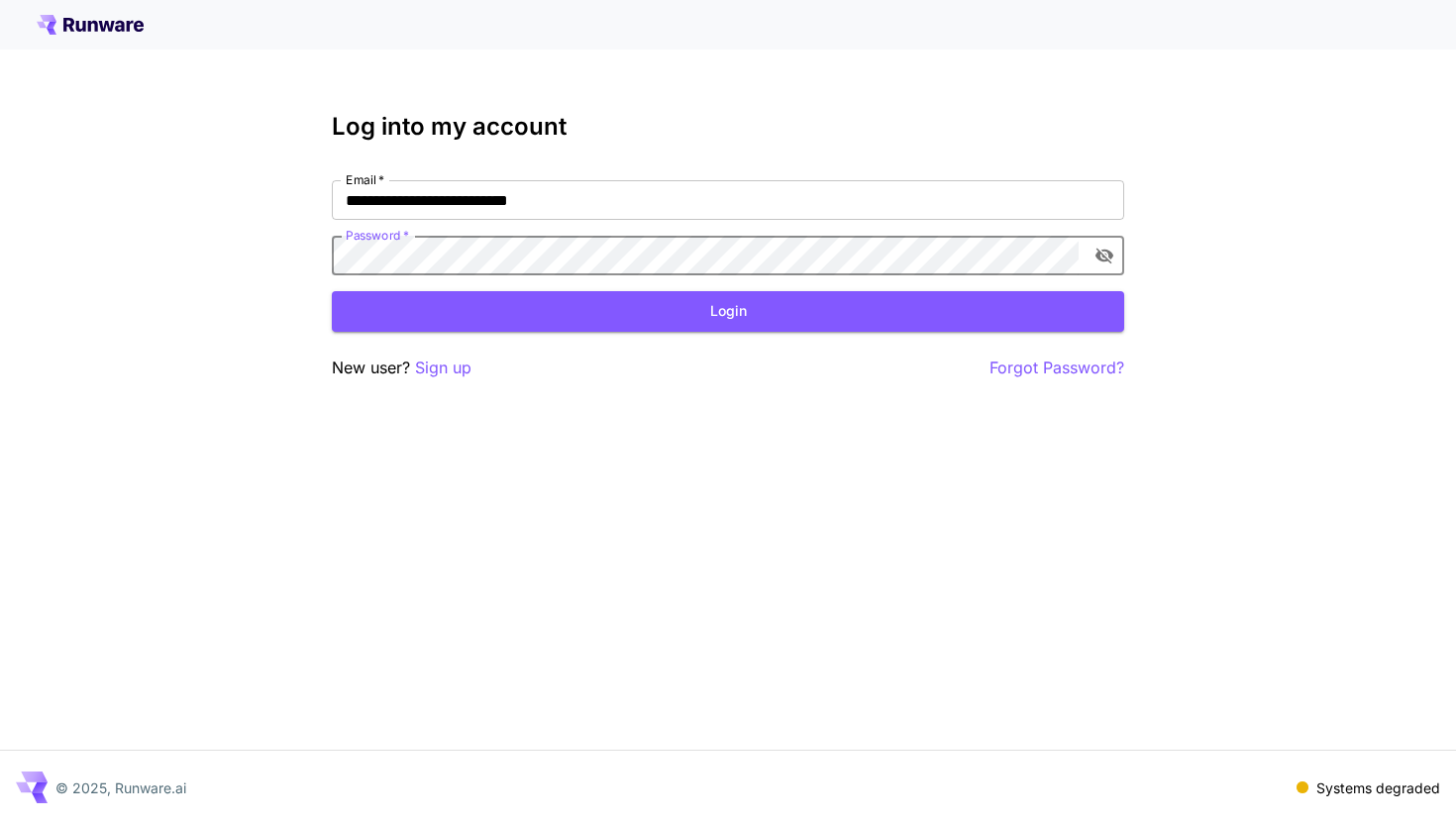 click 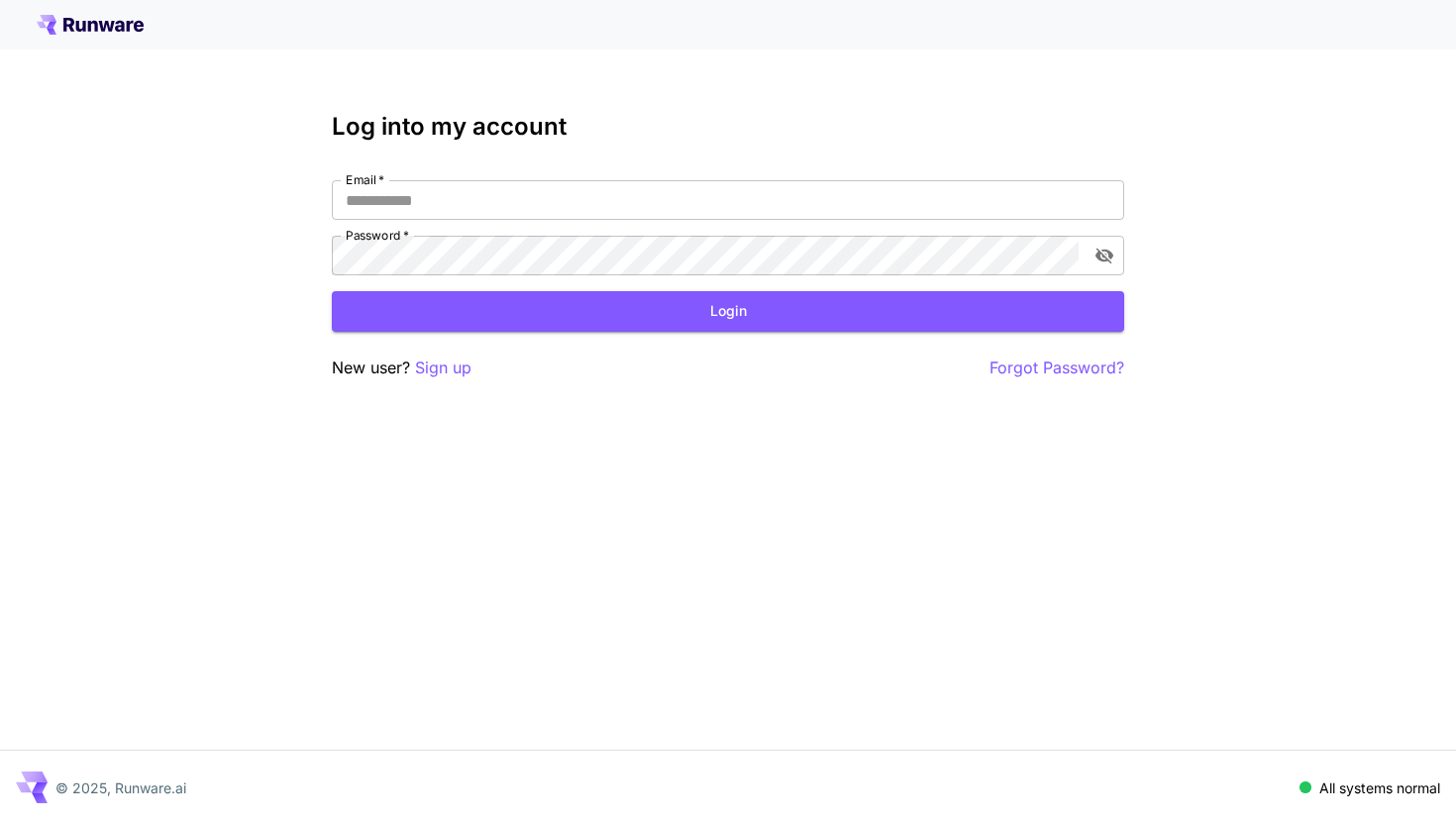 scroll, scrollTop: 0, scrollLeft: 0, axis: both 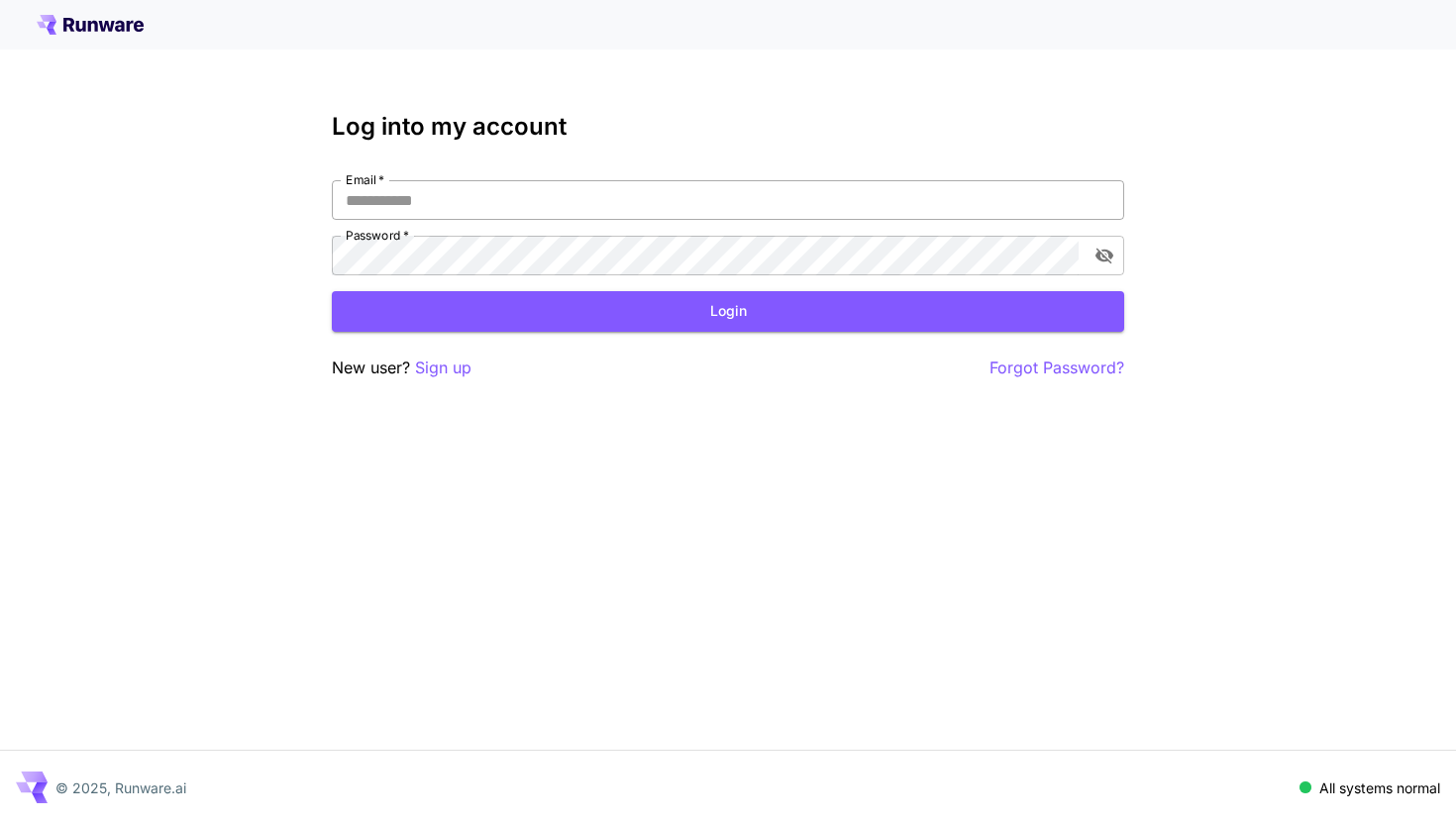 click on "Email   *" at bounding box center (728, 200) 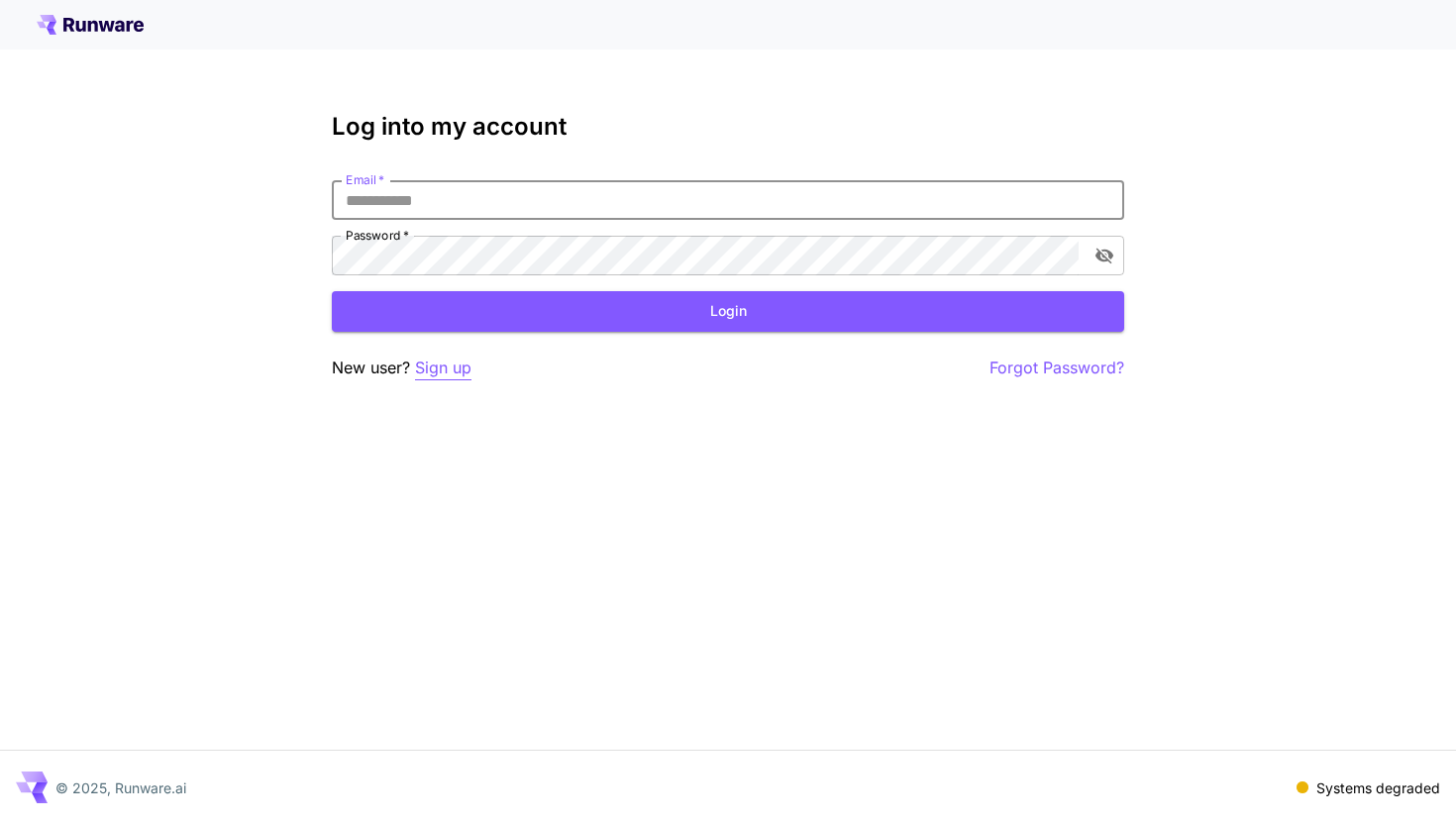 click on "Sign up" at bounding box center (443, 367) 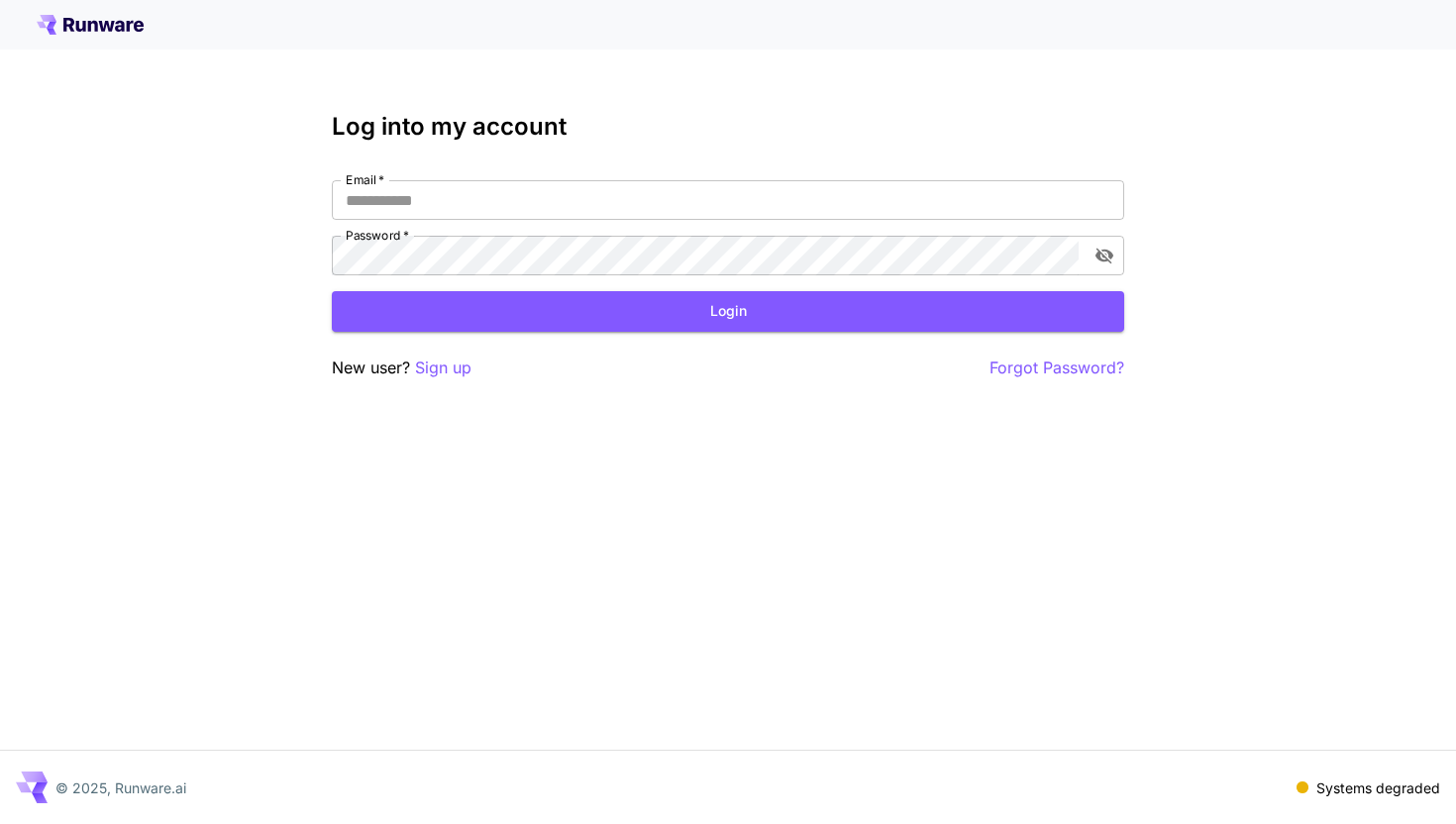 click on "Sign up" at bounding box center [443, 367] 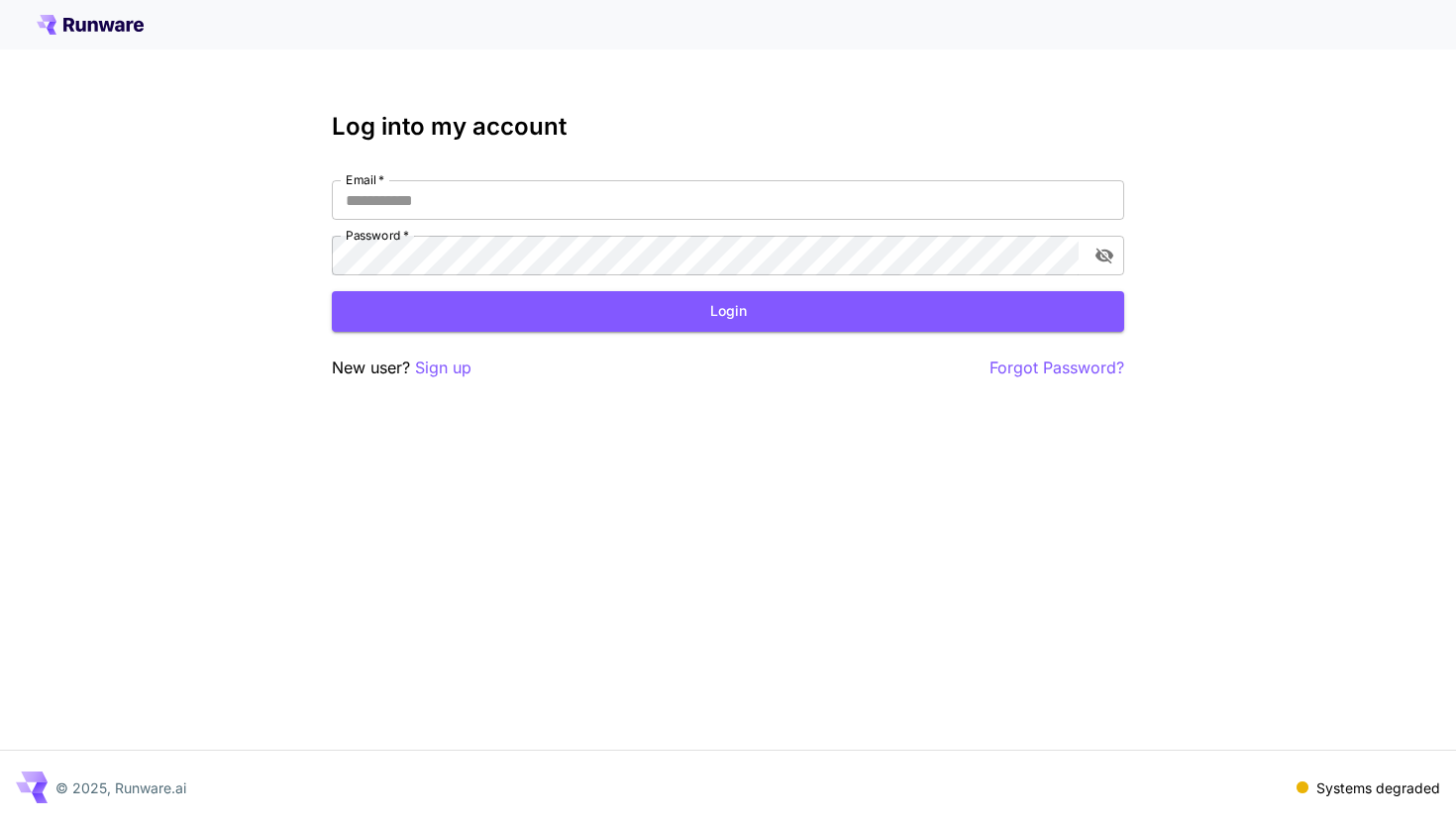 click 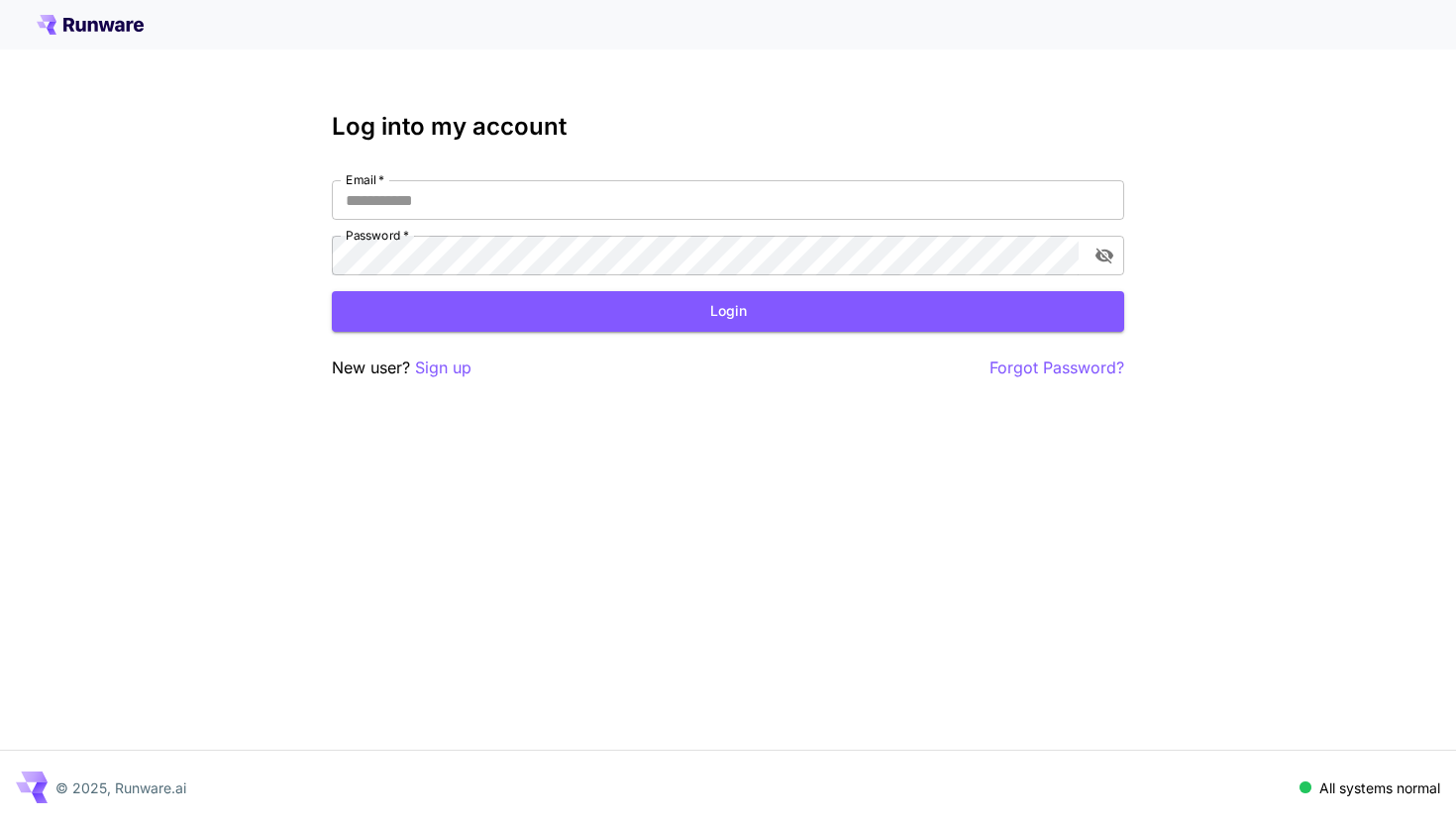 scroll, scrollTop: 0, scrollLeft: 0, axis: both 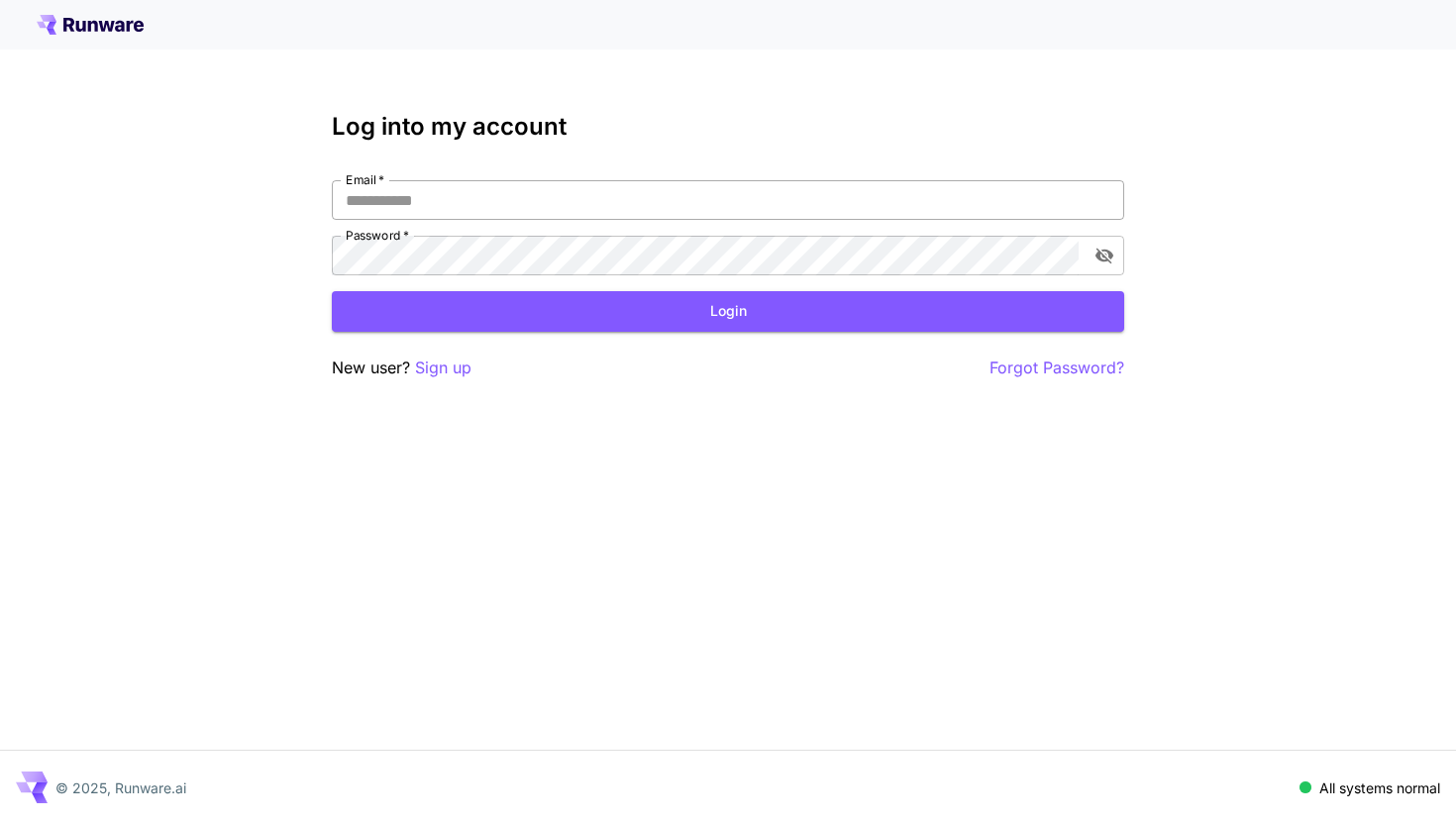 click on "Email   *" at bounding box center [728, 200] 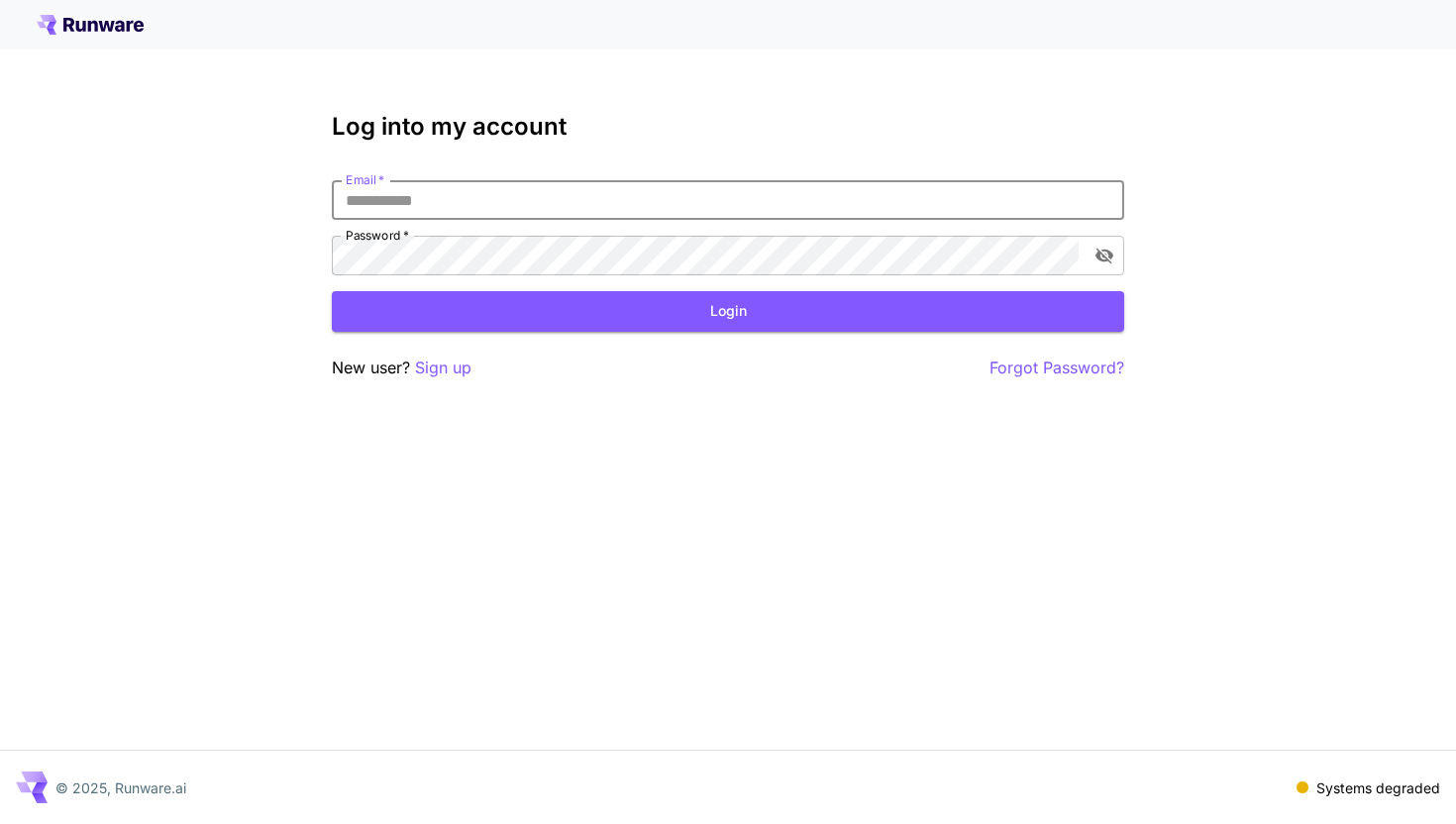 type on "**********" 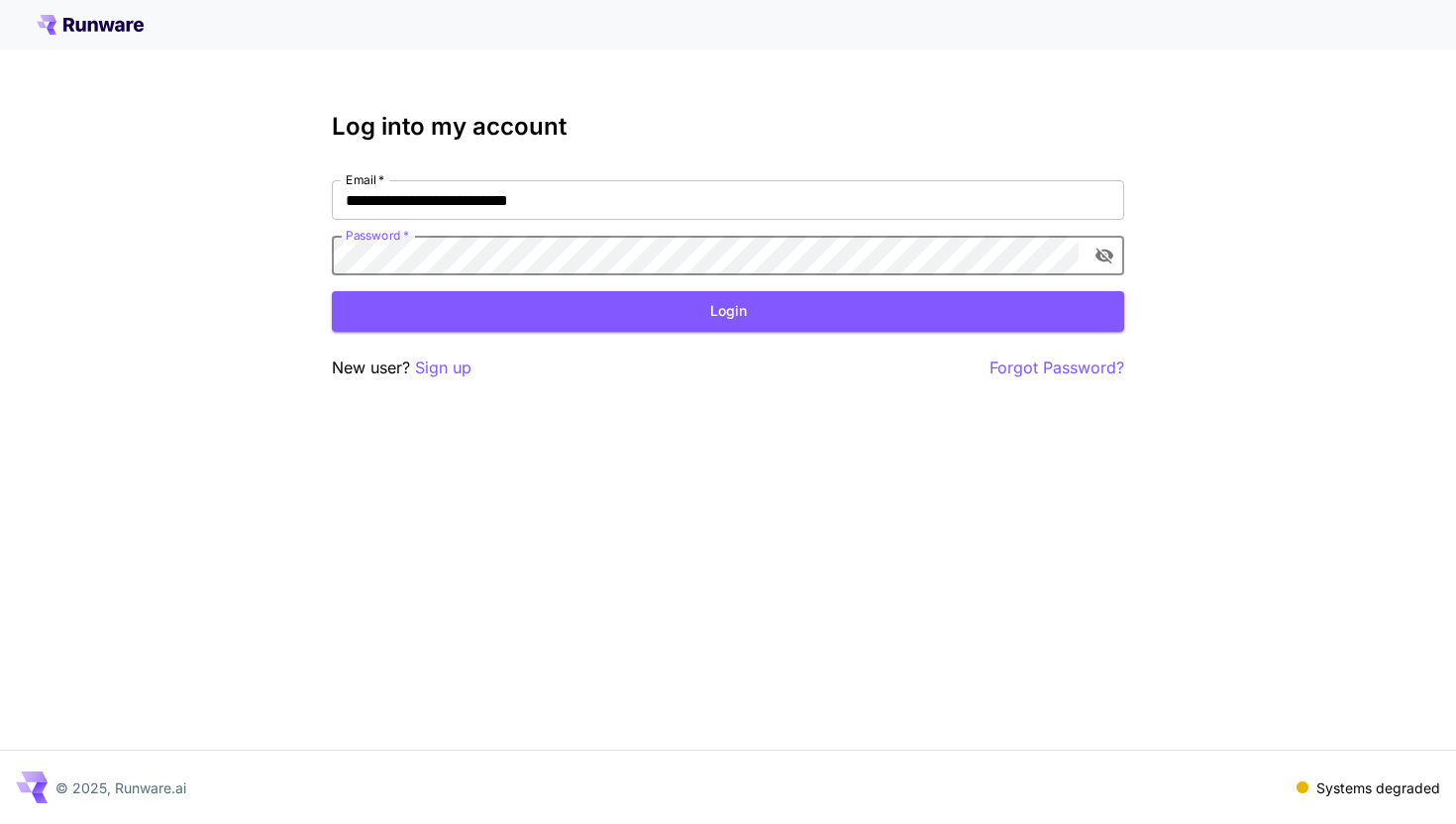 click on "Login" at bounding box center [728, 311] 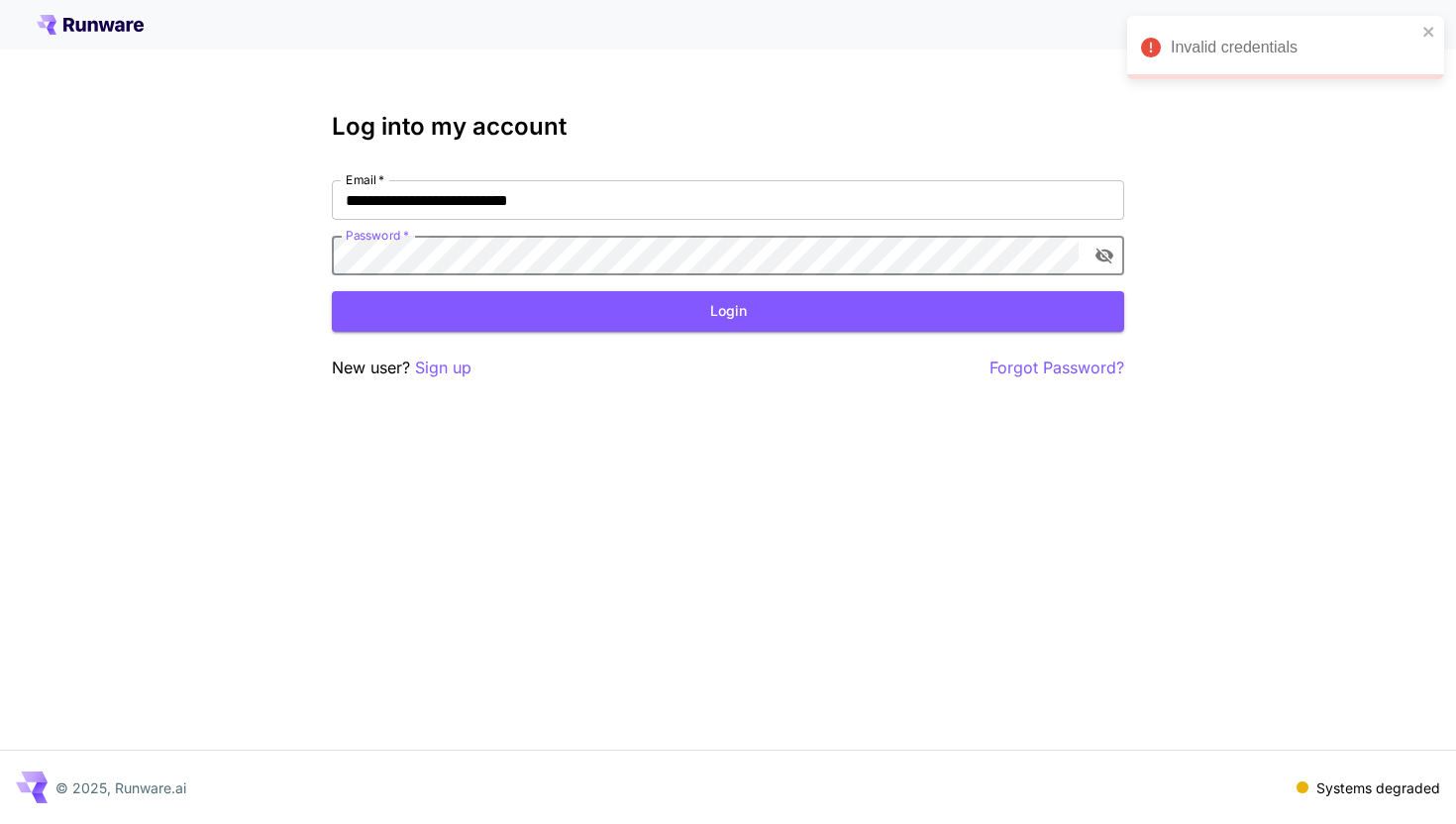 click 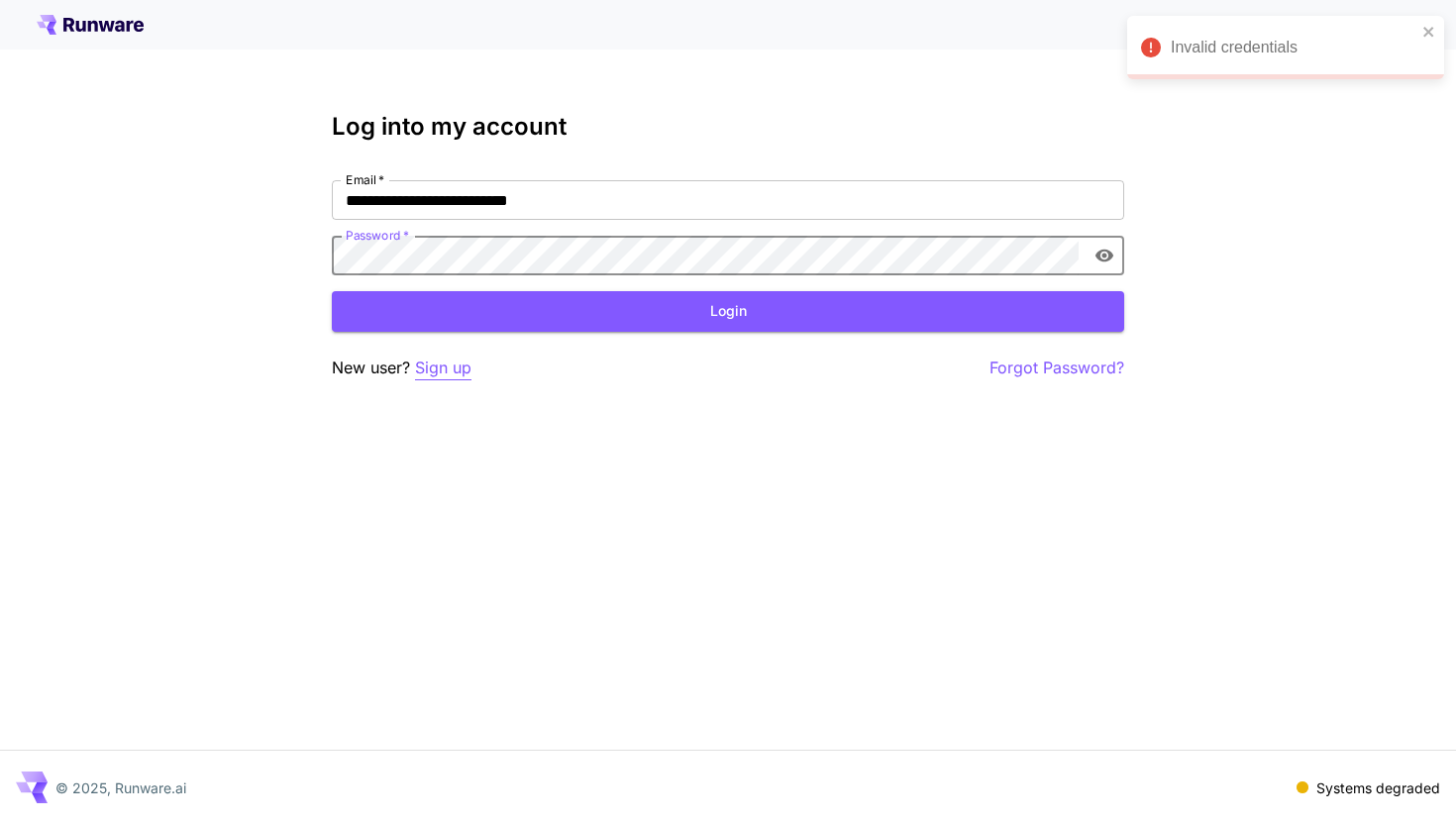 click on "Sign up" at bounding box center (443, 367) 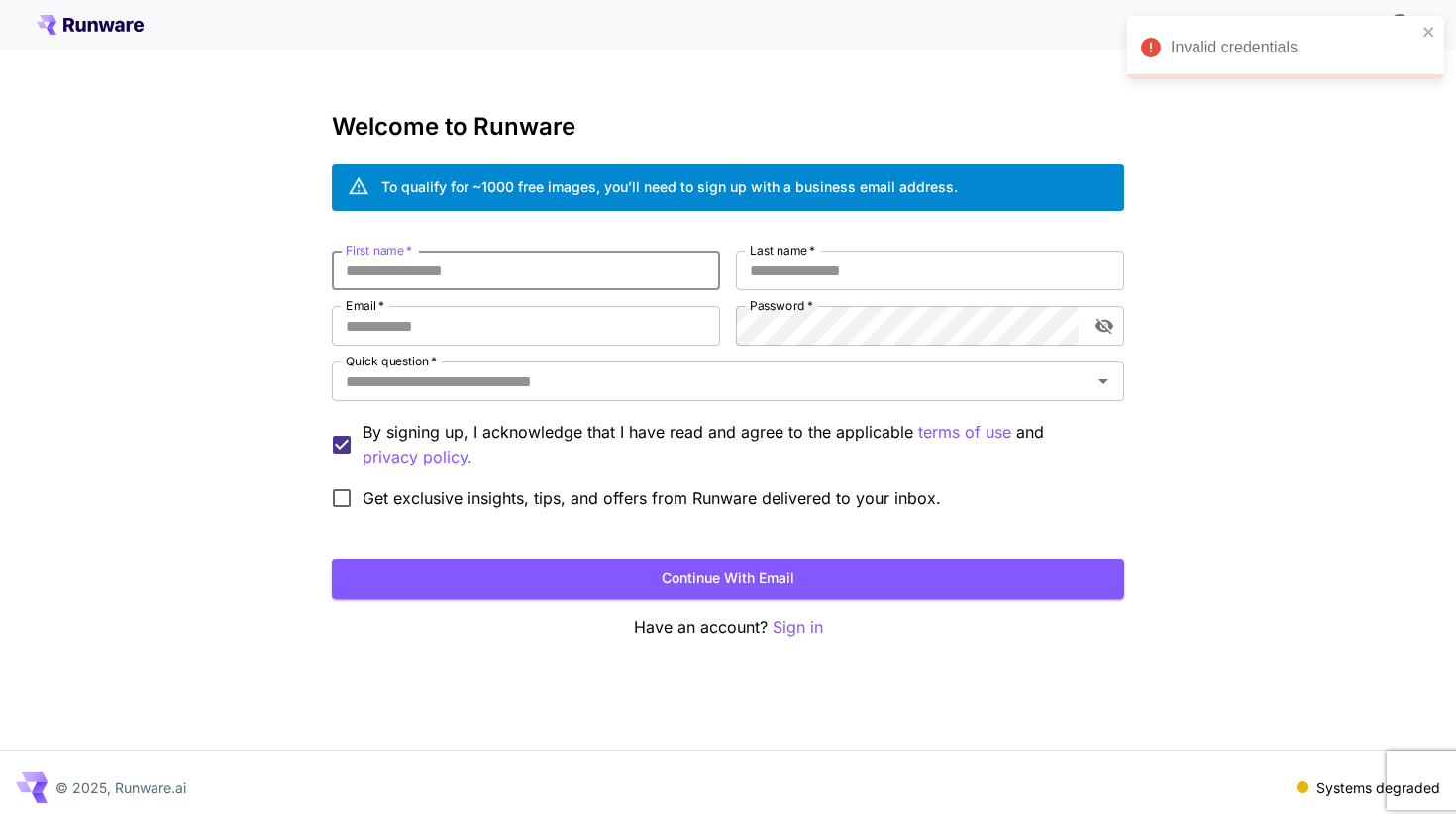 click on "First name   *" at bounding box center [526, 270] 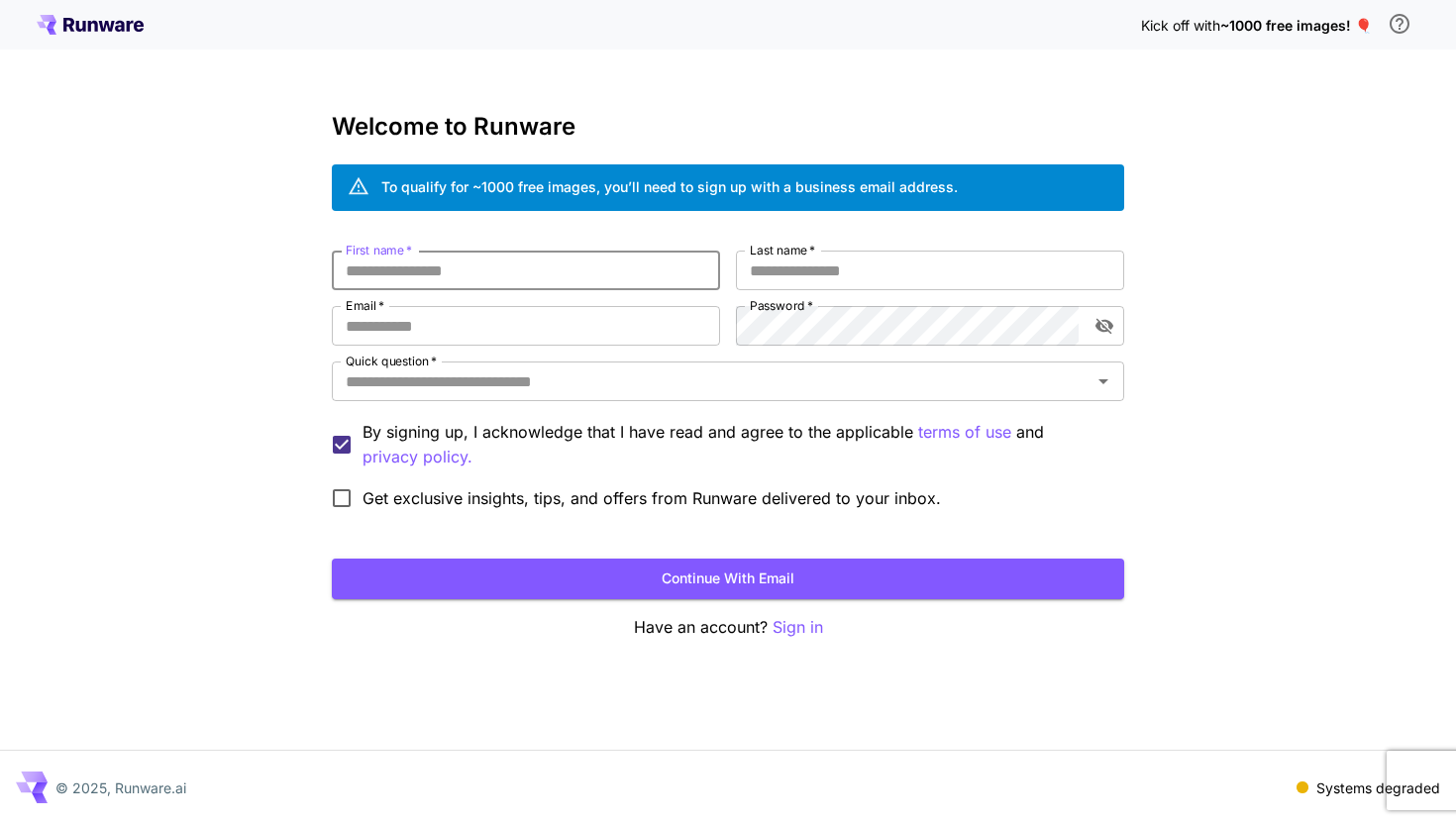 click on "First name * First name * Last name * Last name * Email * Email * Password * Password * Quick question * Quick question * By signing up, I acknowledge that I have read and agree to the applicable terms of use and privacy policy. Get exclusive insights, tips, and offers from Runware delivered to your inbox." at bounding box center (728, 384) 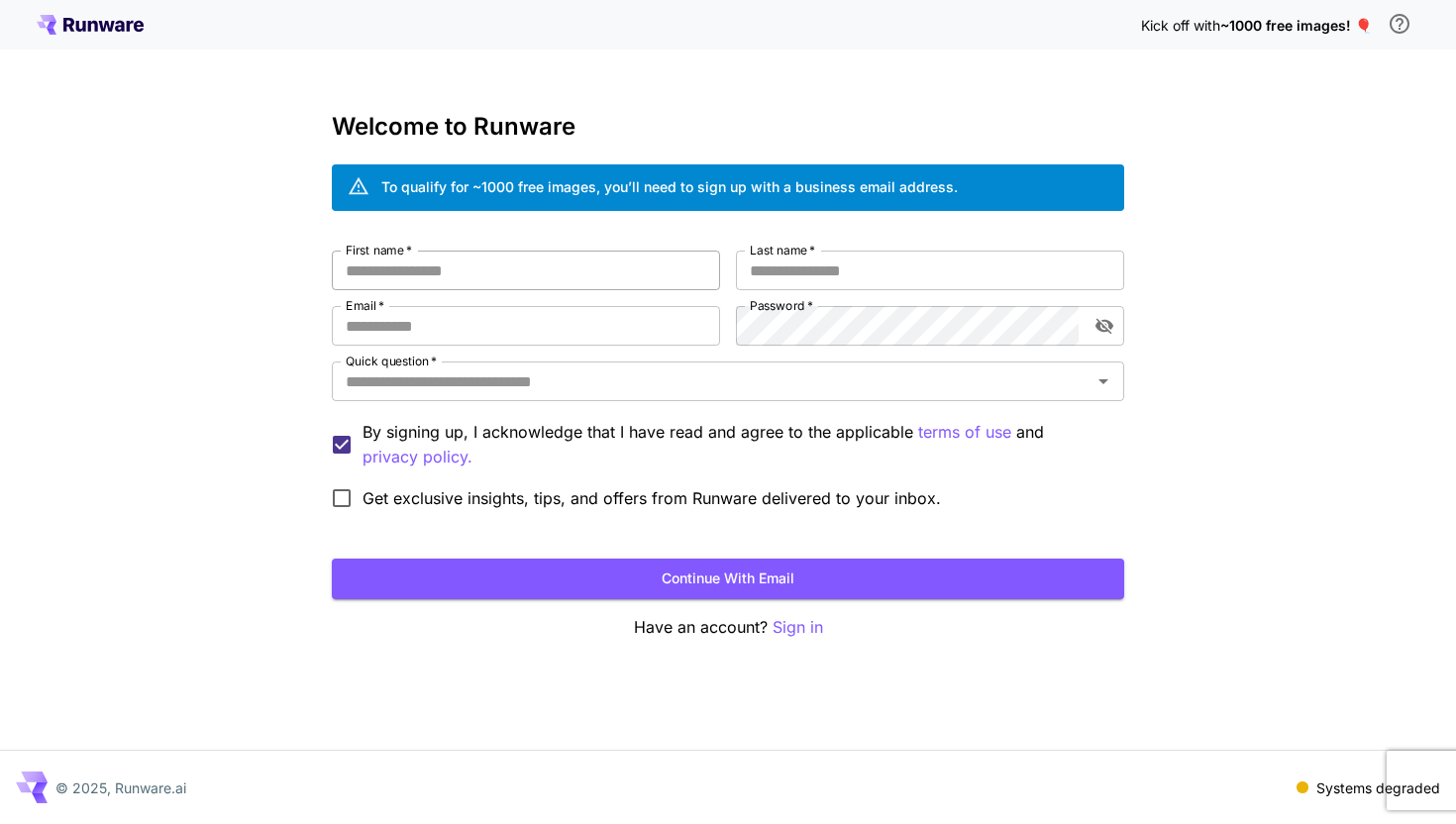 click on "First name   *" at bounding box center [526, 270] 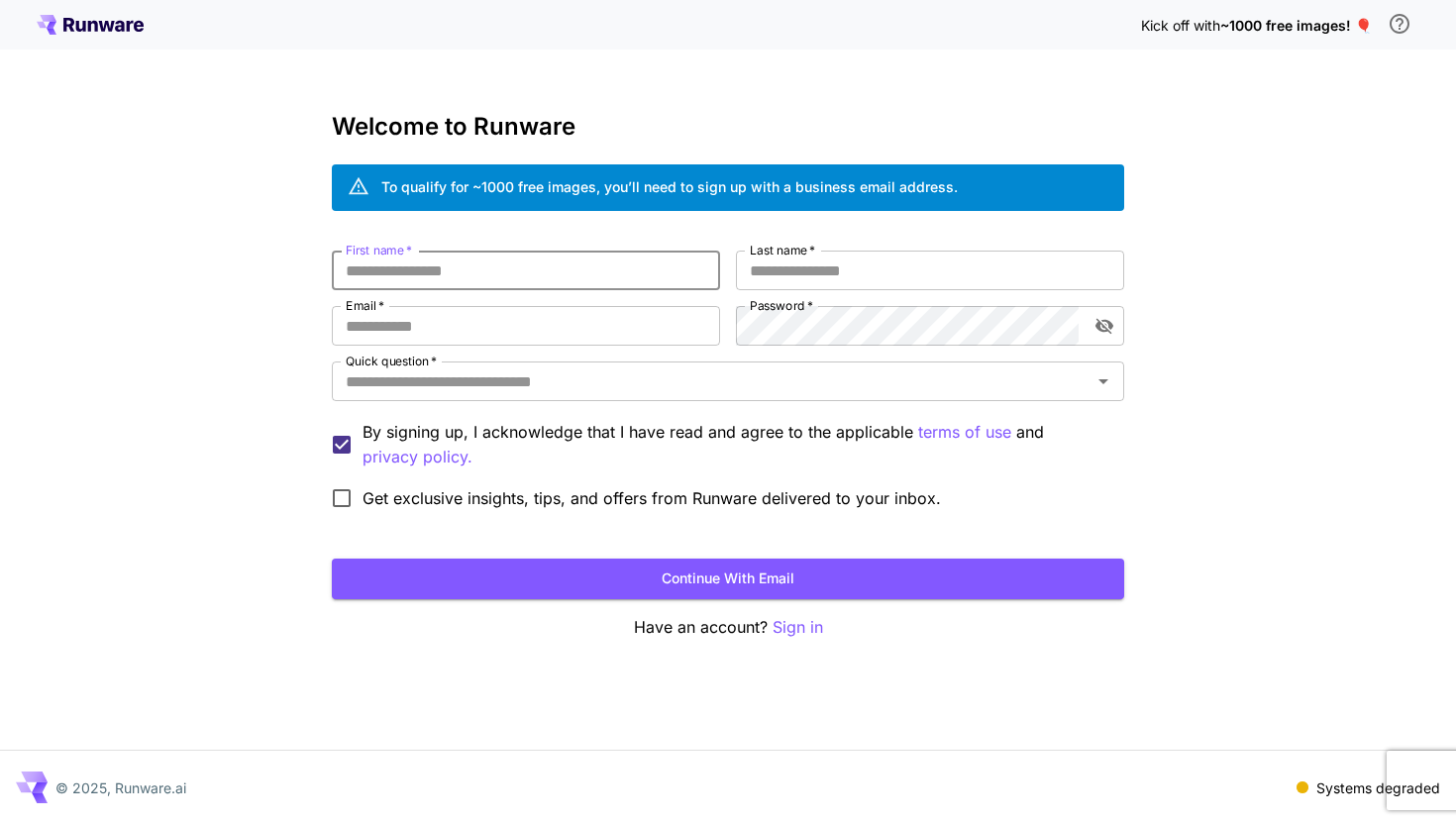 click on "First name   *" at bounding box center (526, 270) 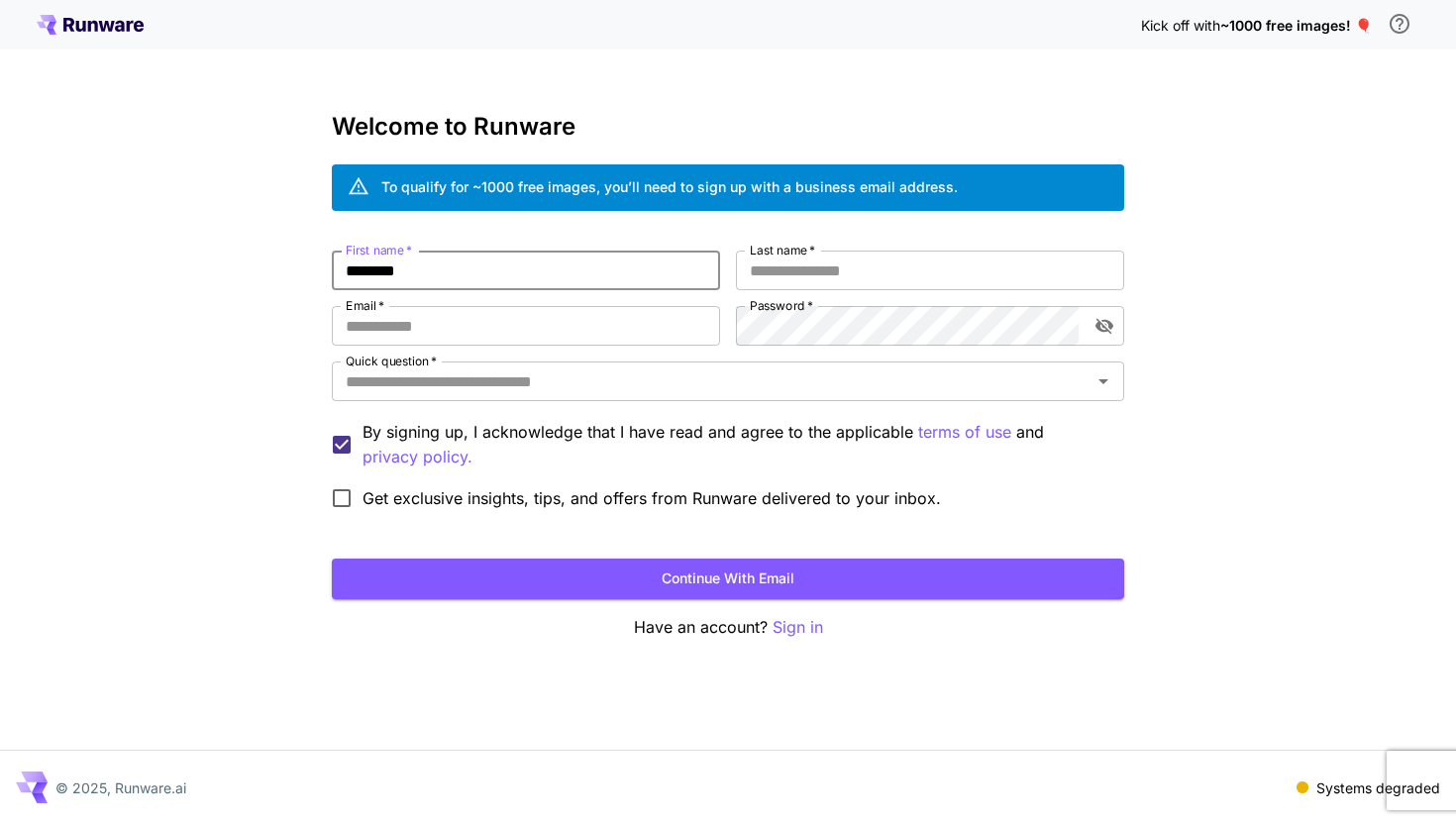 type on "*******" 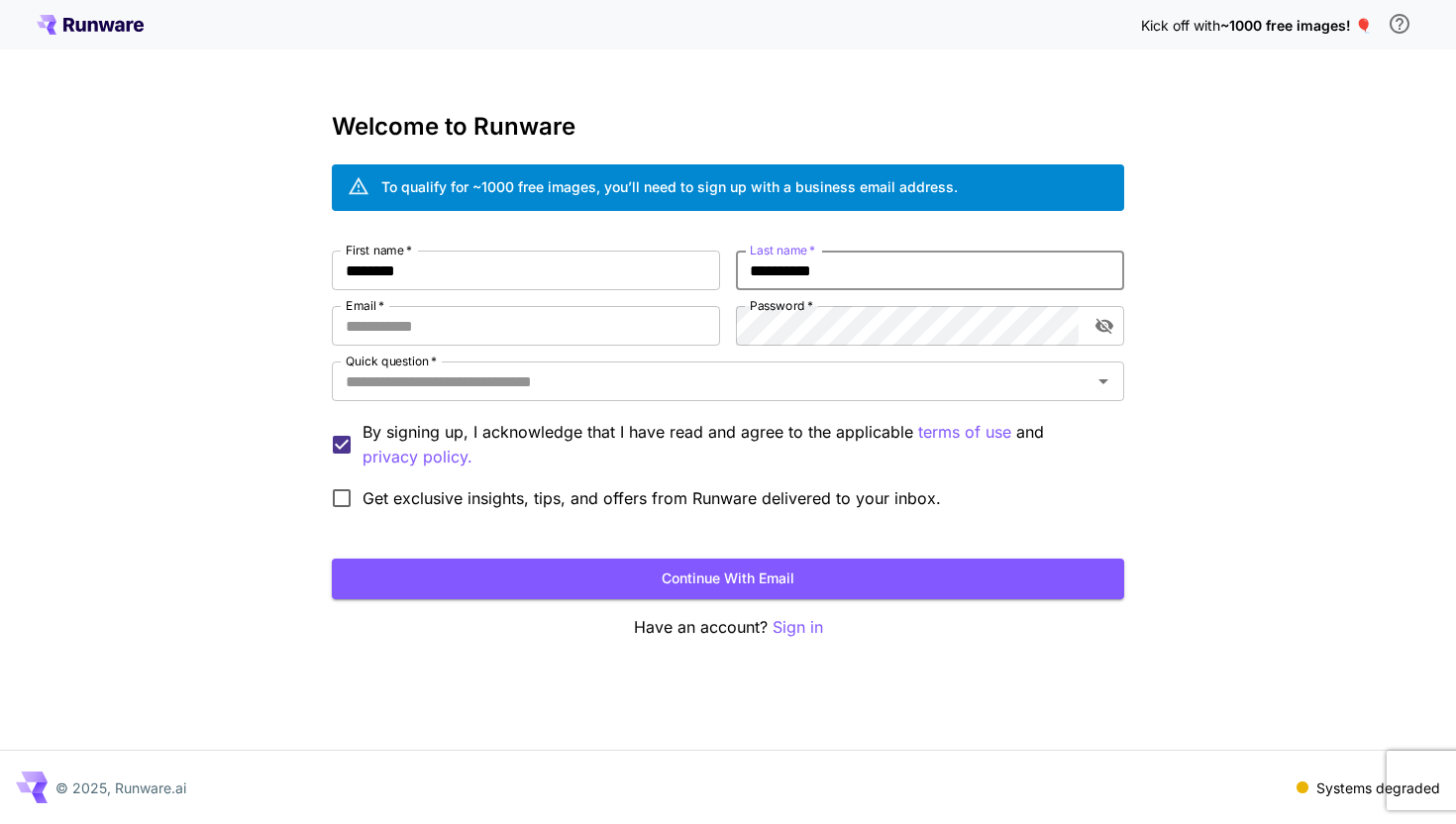 type on "**********" 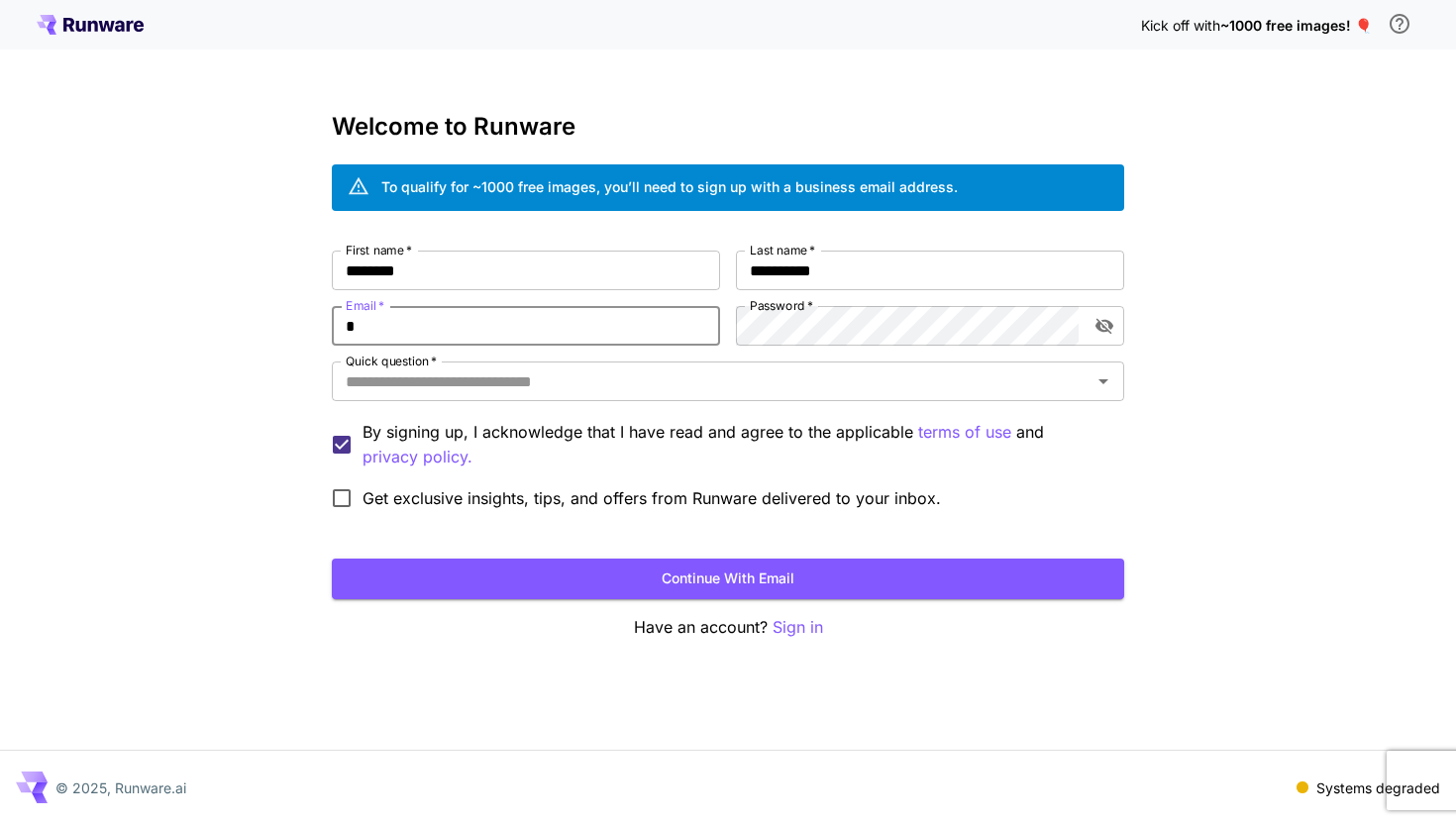 type on "**********" 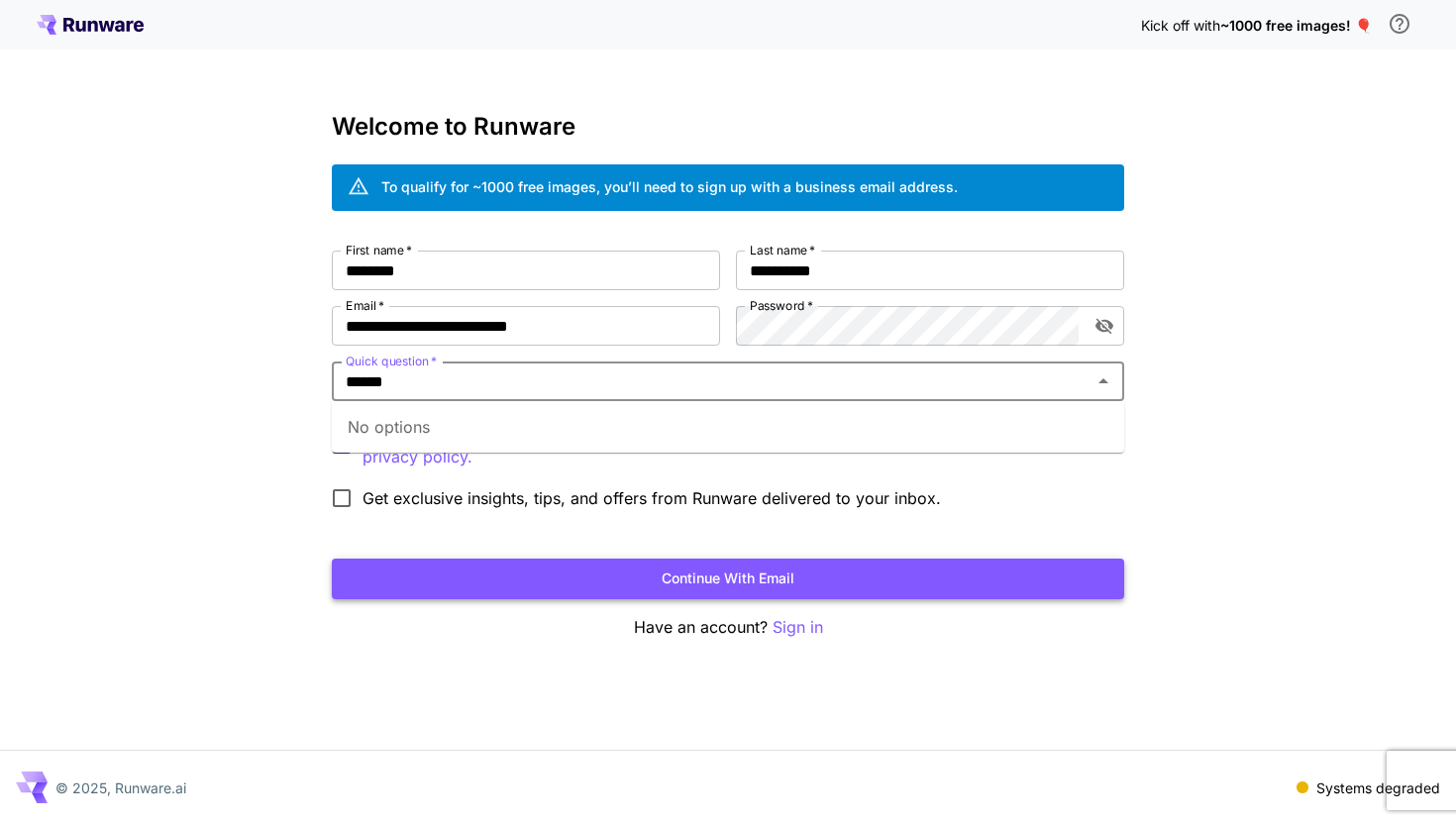 type on "******" 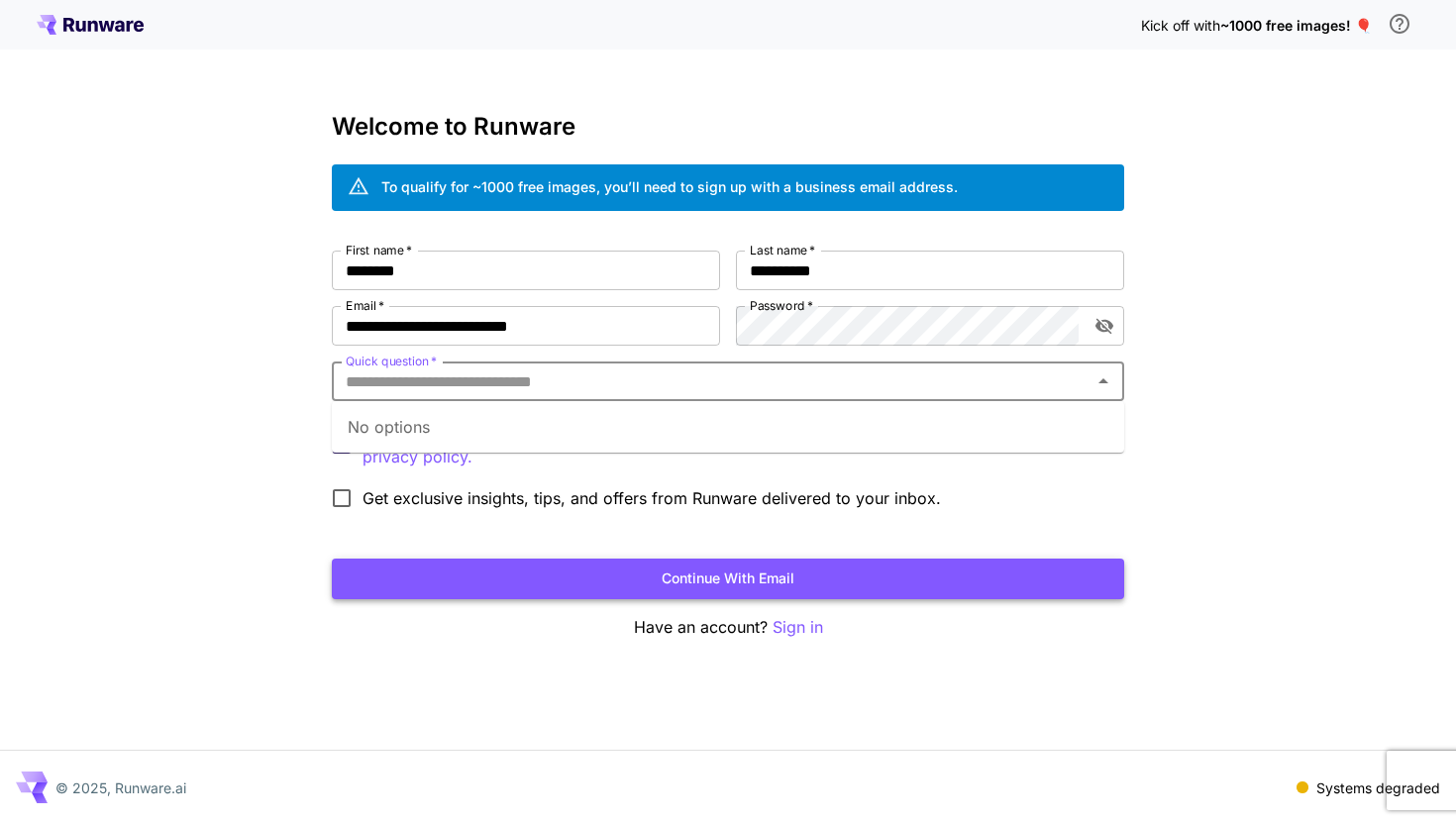 click on "Continue with email" at bounding box center [728, 578] 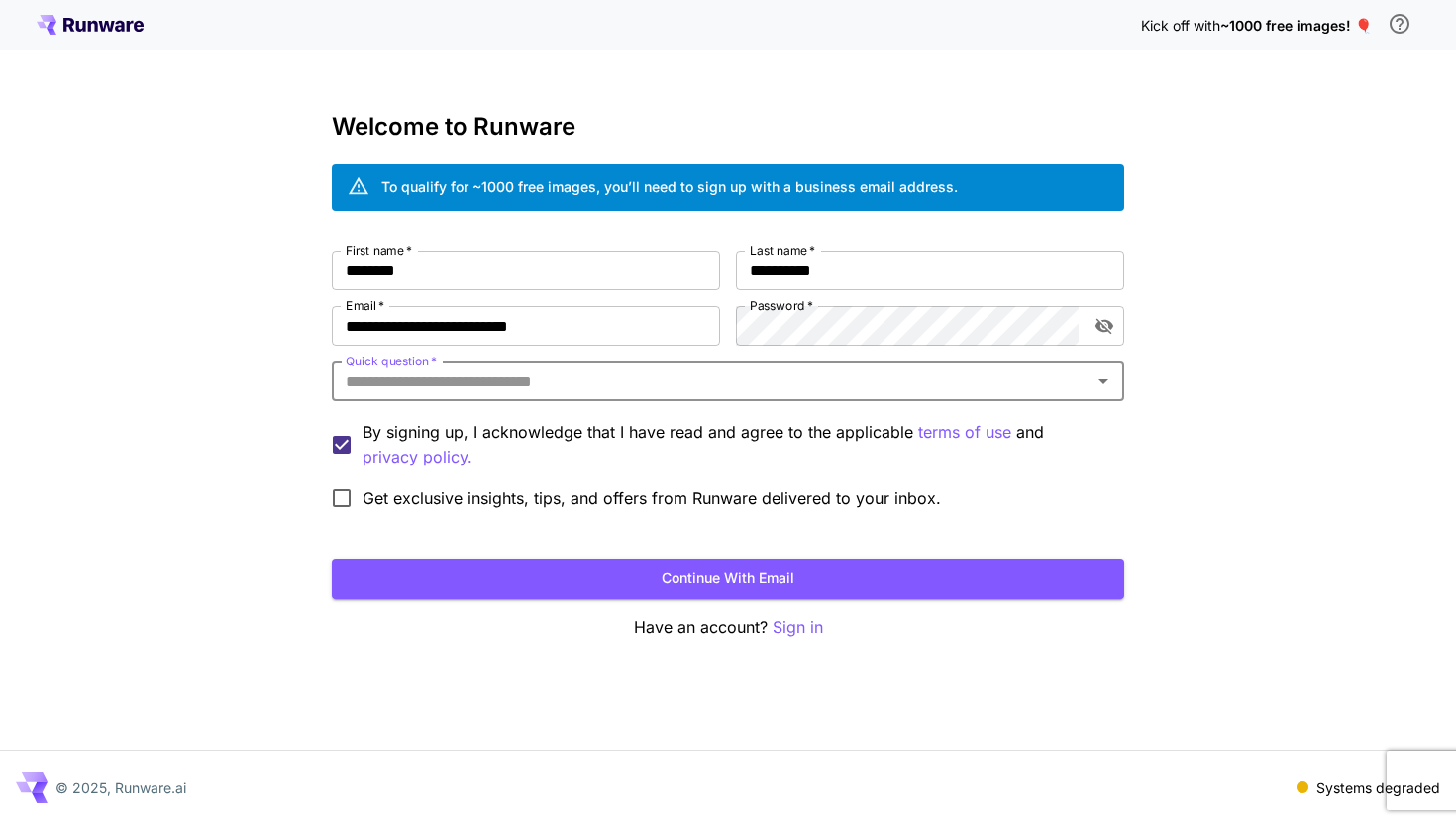 click on "Quick question   *" at bounding box center (711, 381) 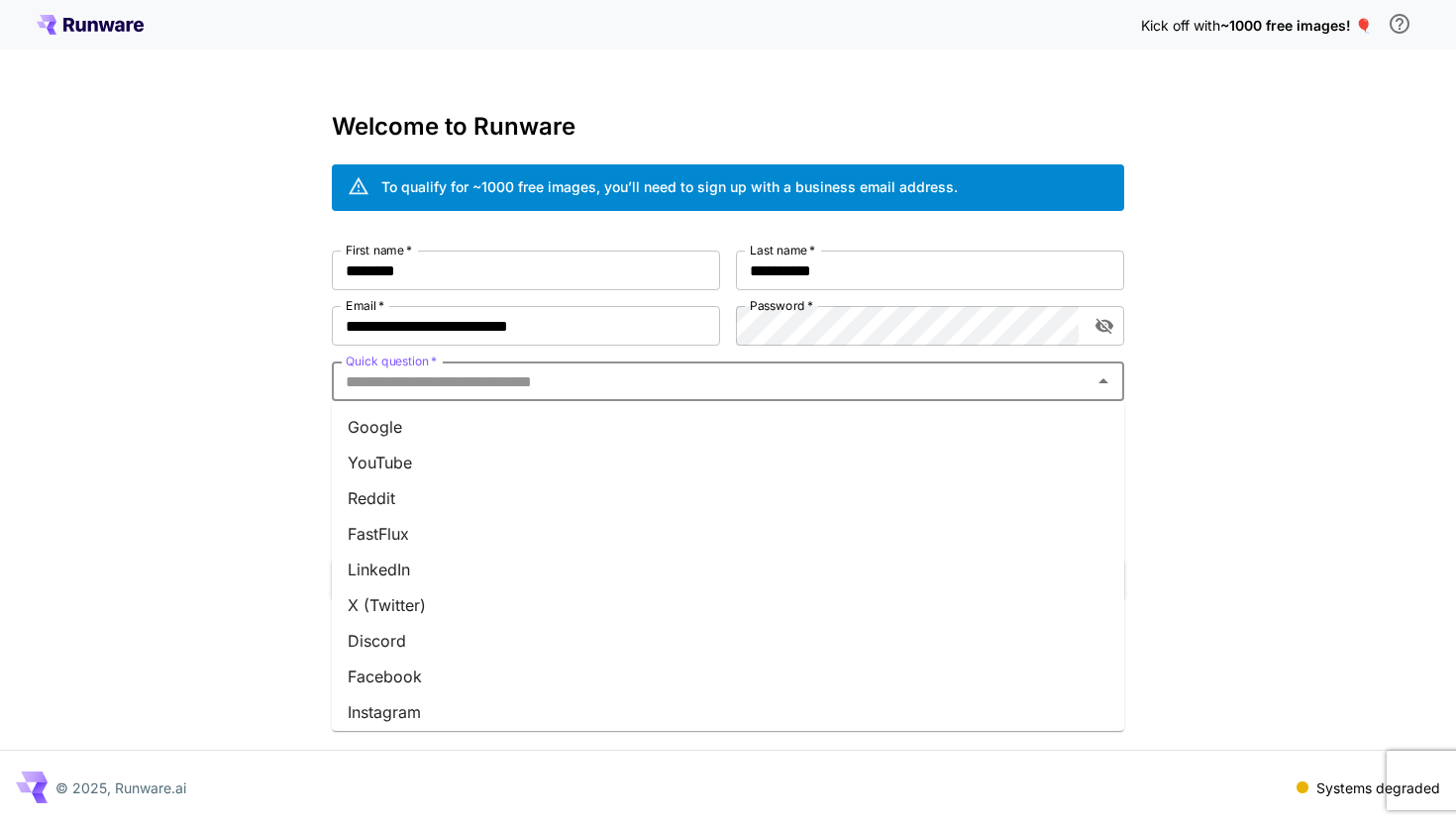 type on "*" 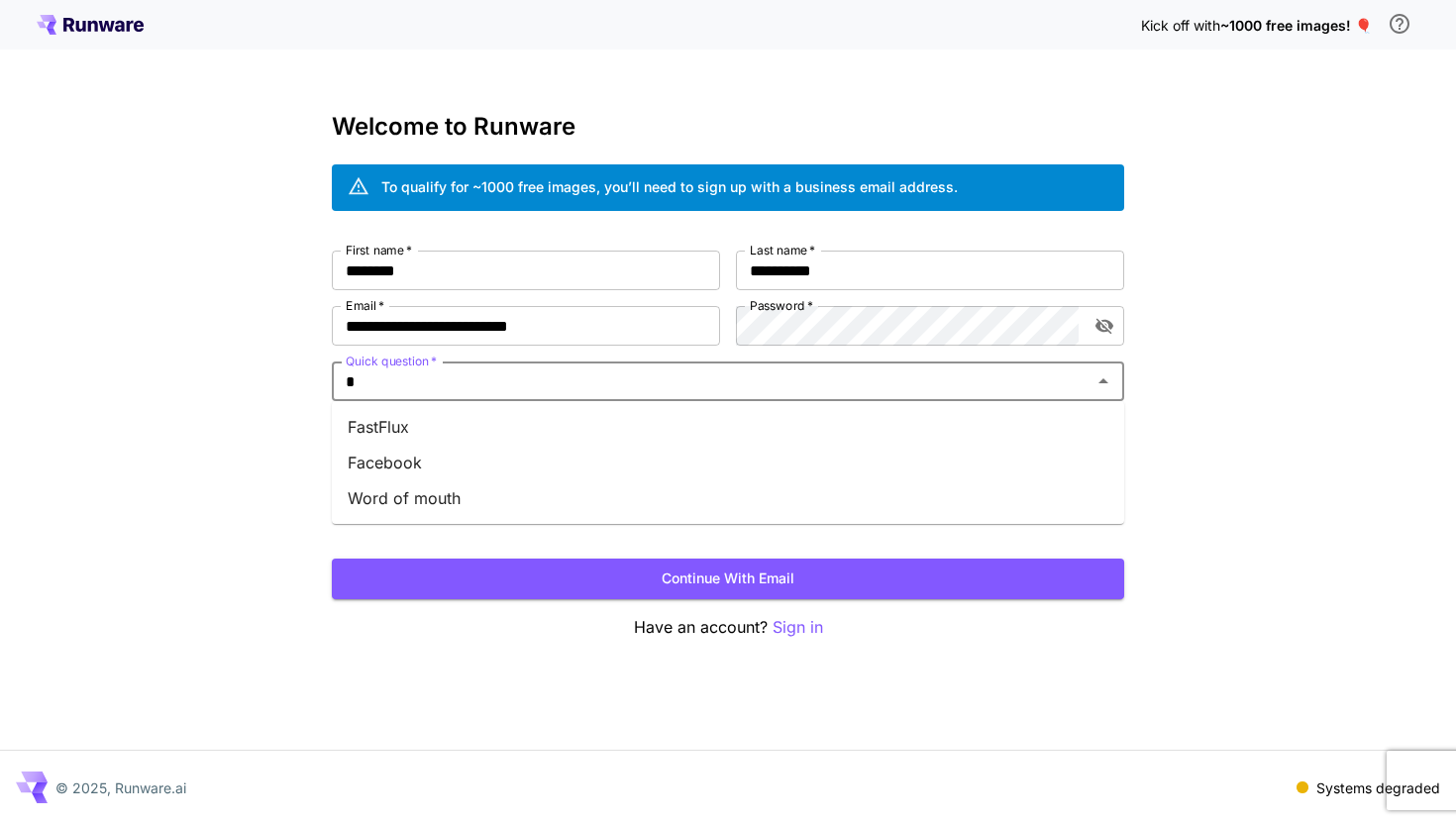 type 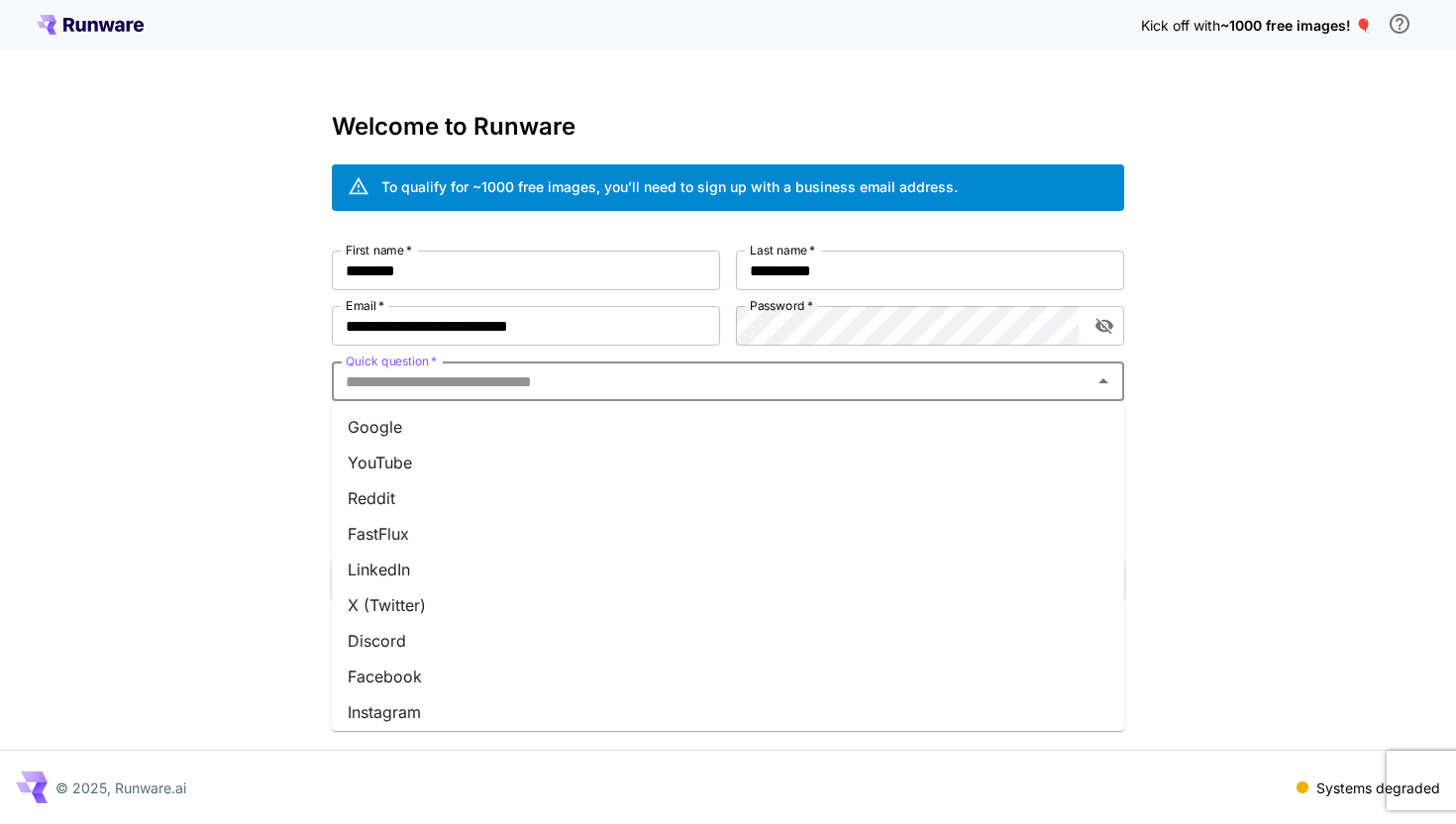 click on "Google" at bounding box center [728, 427] 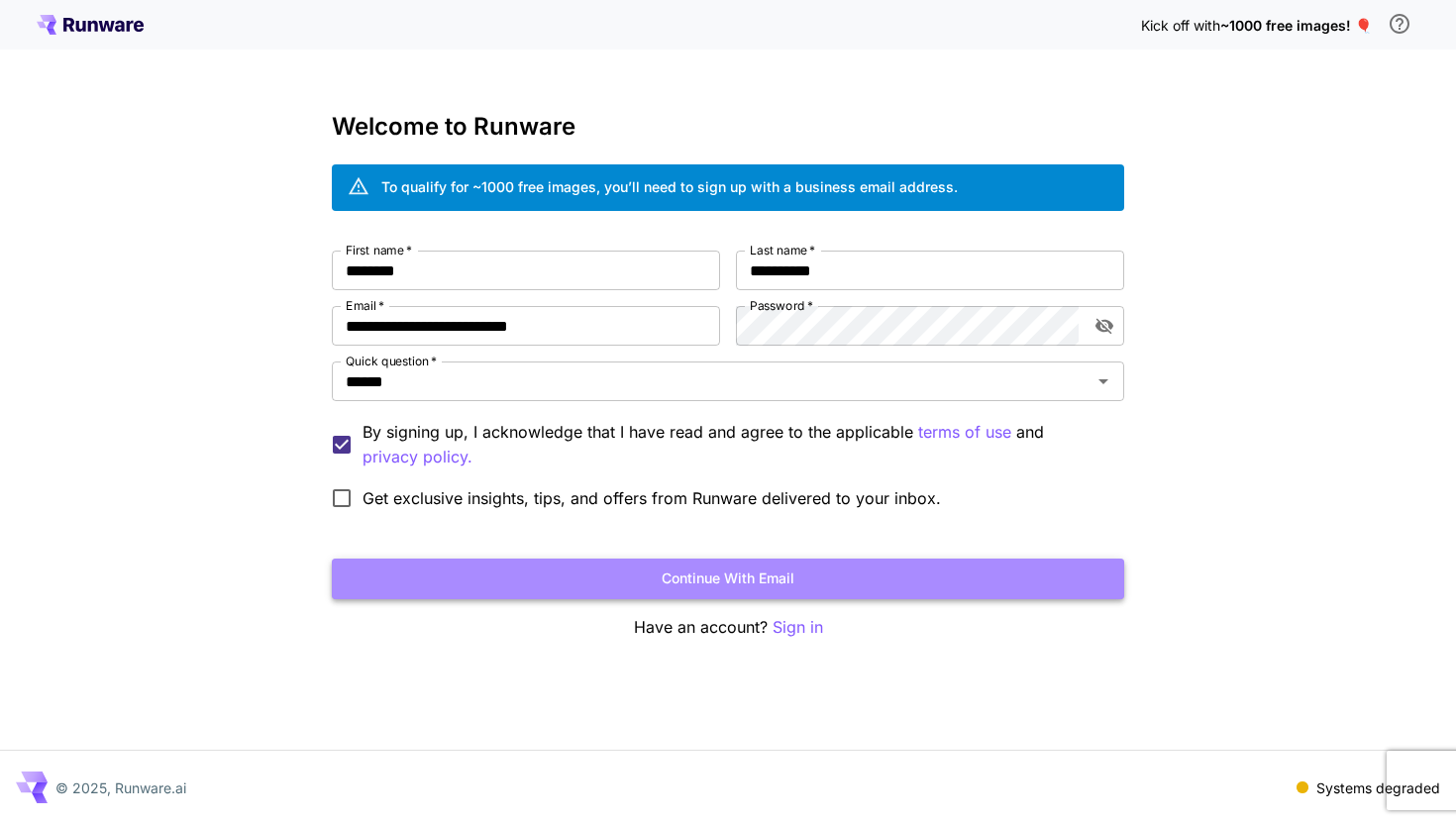 click on "Continue with email" at bounding box center (728, 578) 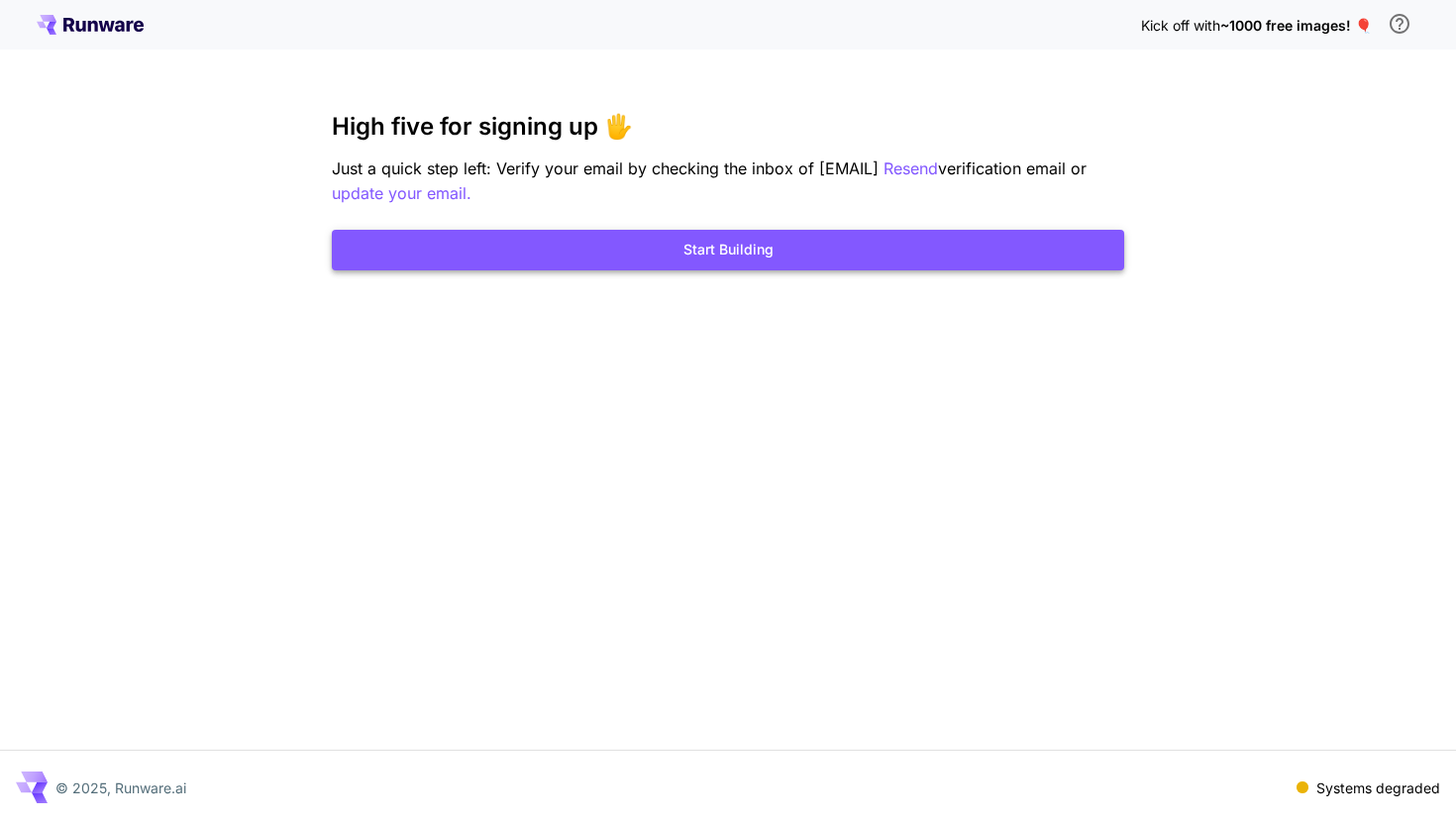click on "Start Building" at bounding box center (728, 250) 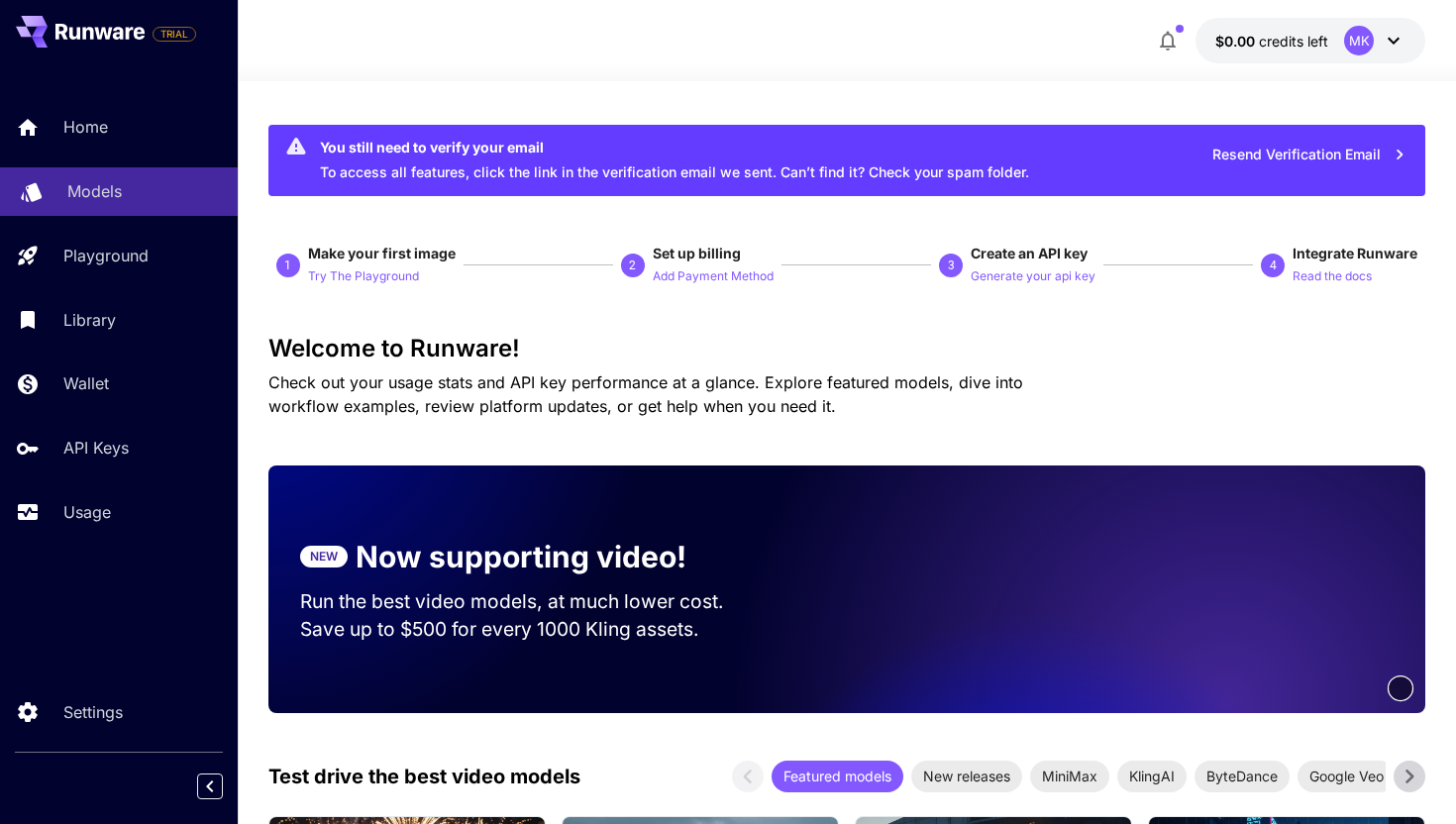 click on "Models" at bounding box center [145, 191] 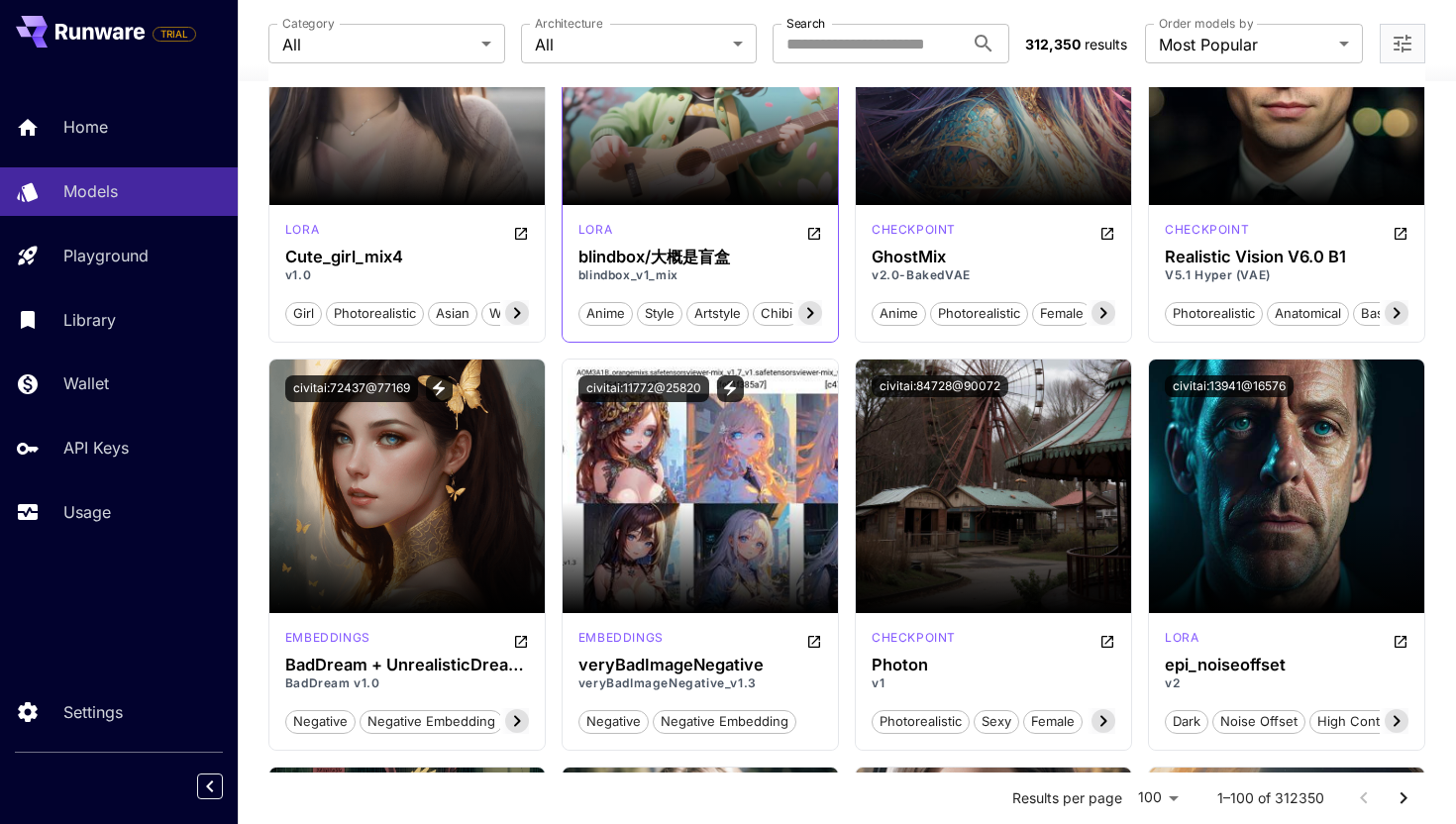 scroll, scrollTop: 4497, scrollLeft: 0, axis: vertical 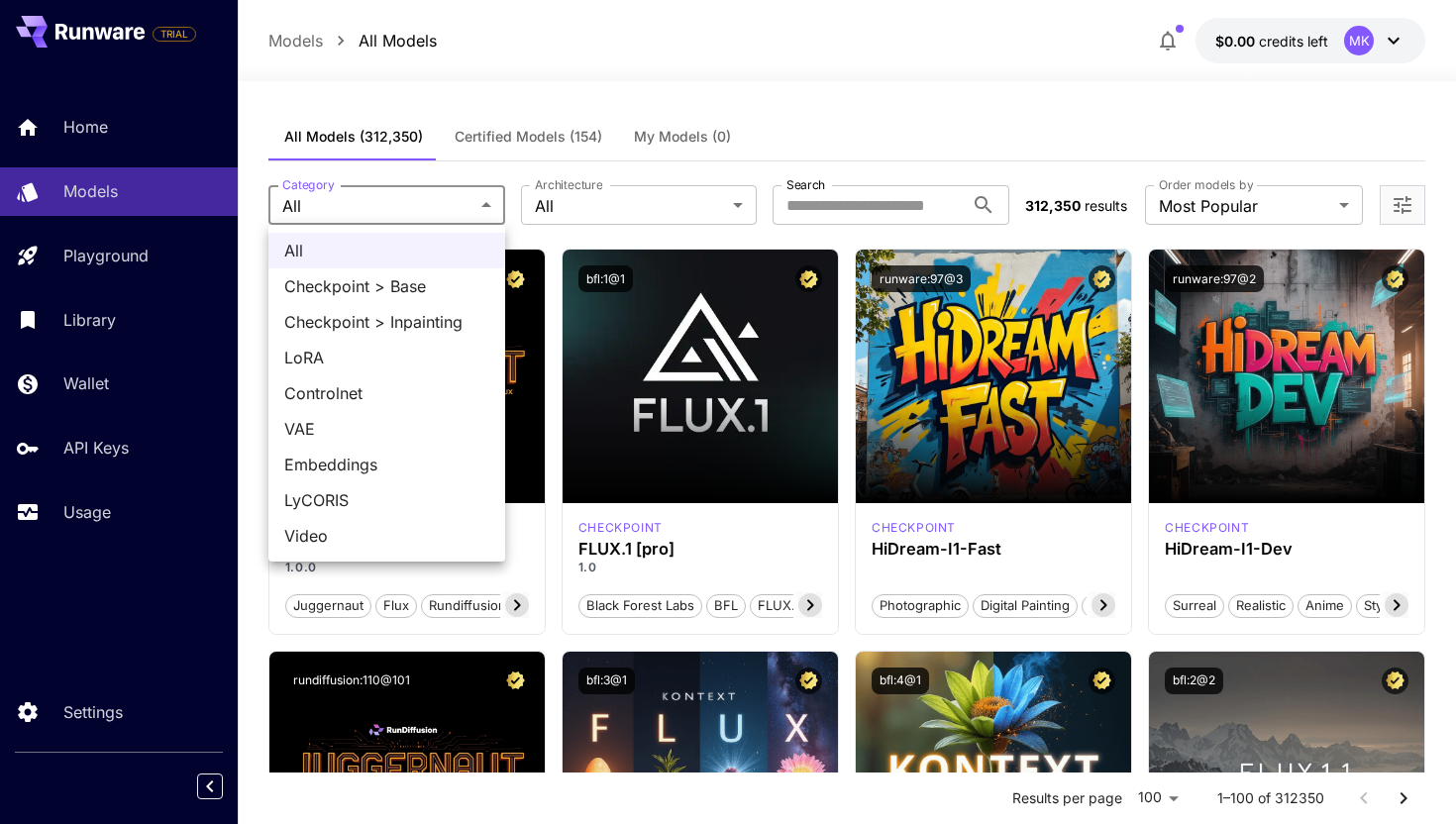 click on "**********" at bounding box center (728, 7060) 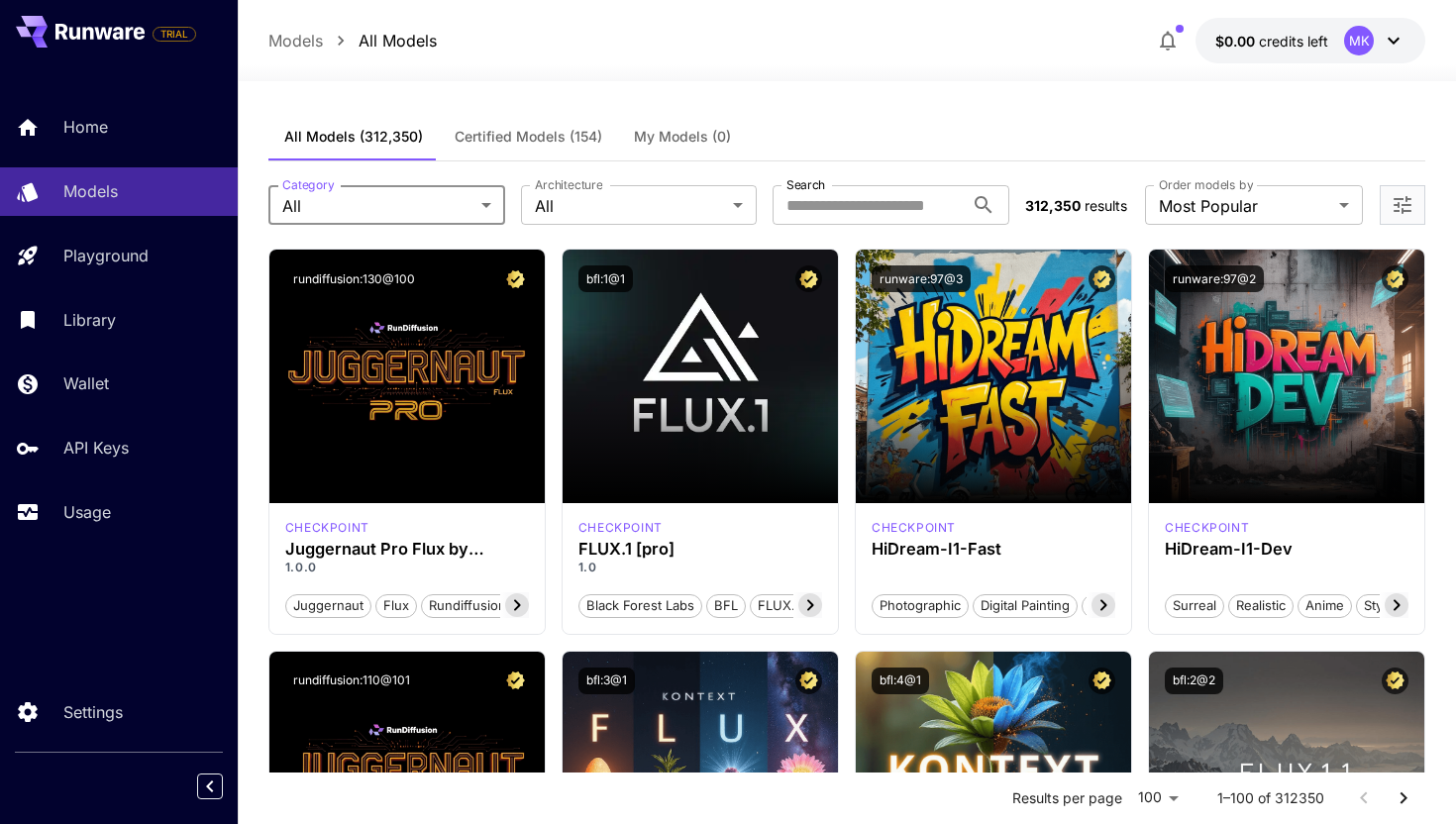 click on "All Checkpoint > Base Checkpoint > Inpainting LoRA Controlnet VAE Embeddings LyCORIS Video" at bounding box center (728, 412) 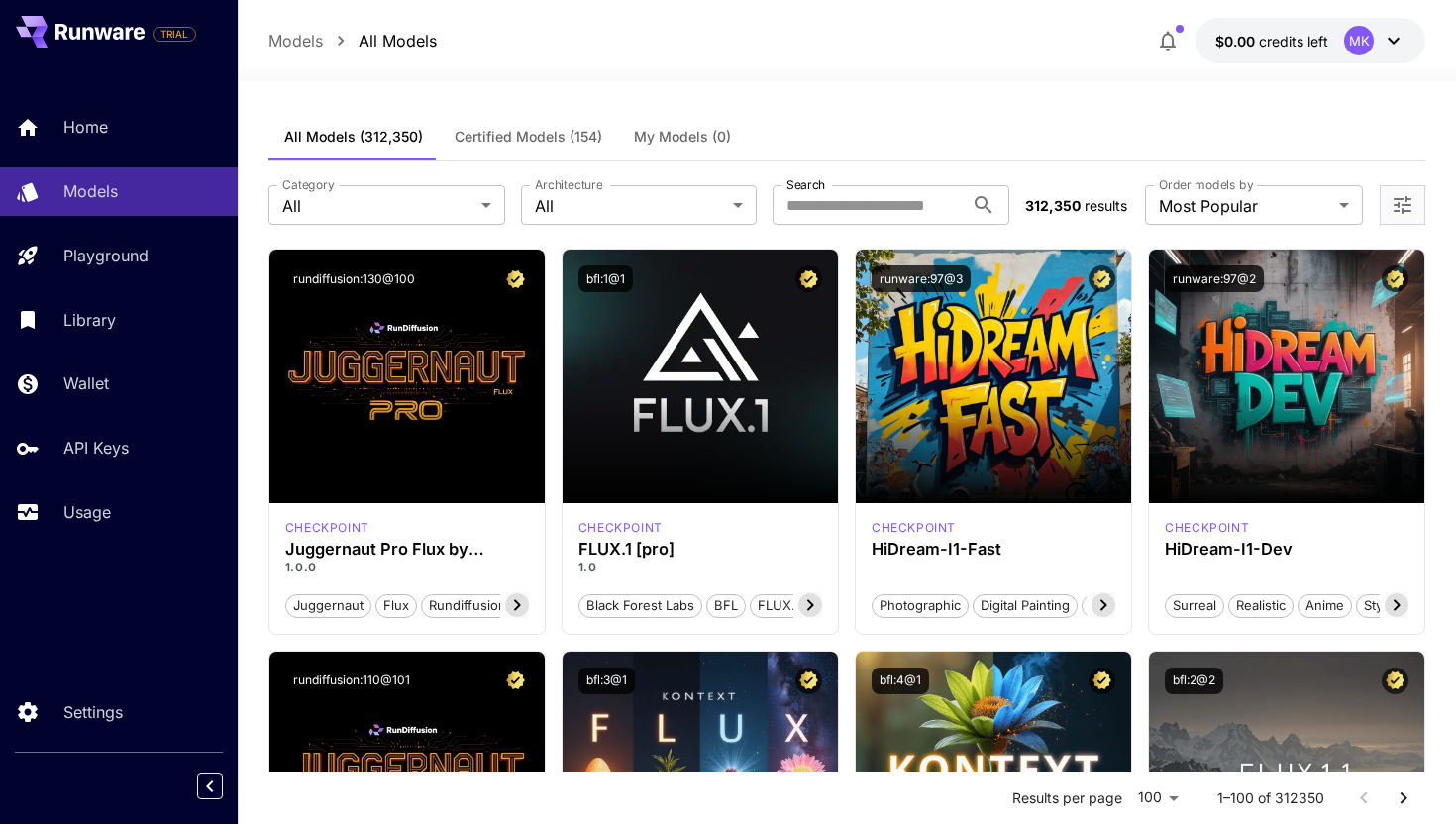 click on "**********" at bounding box center (728, 7060) 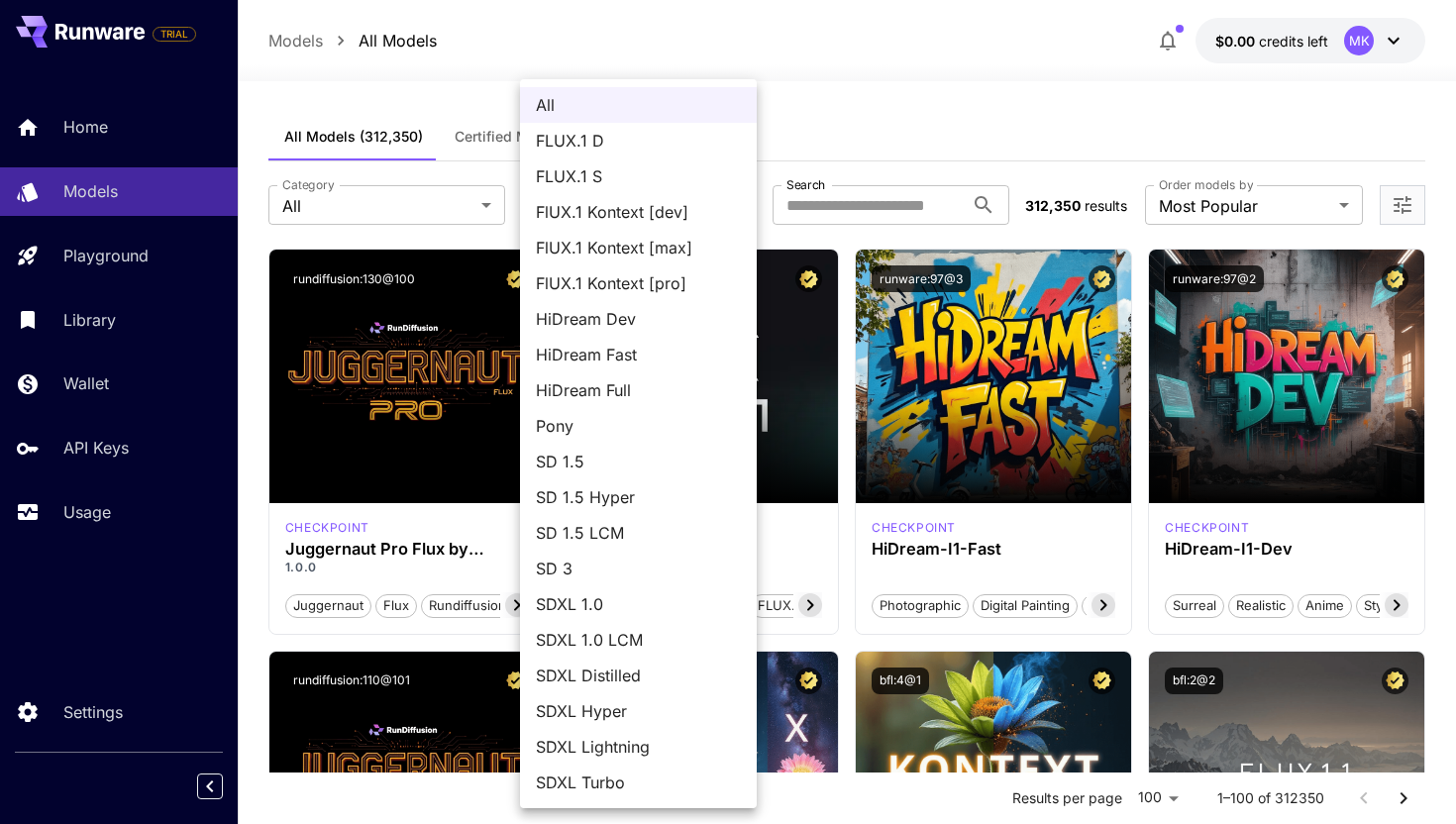 click at bounding box center [728, 412] 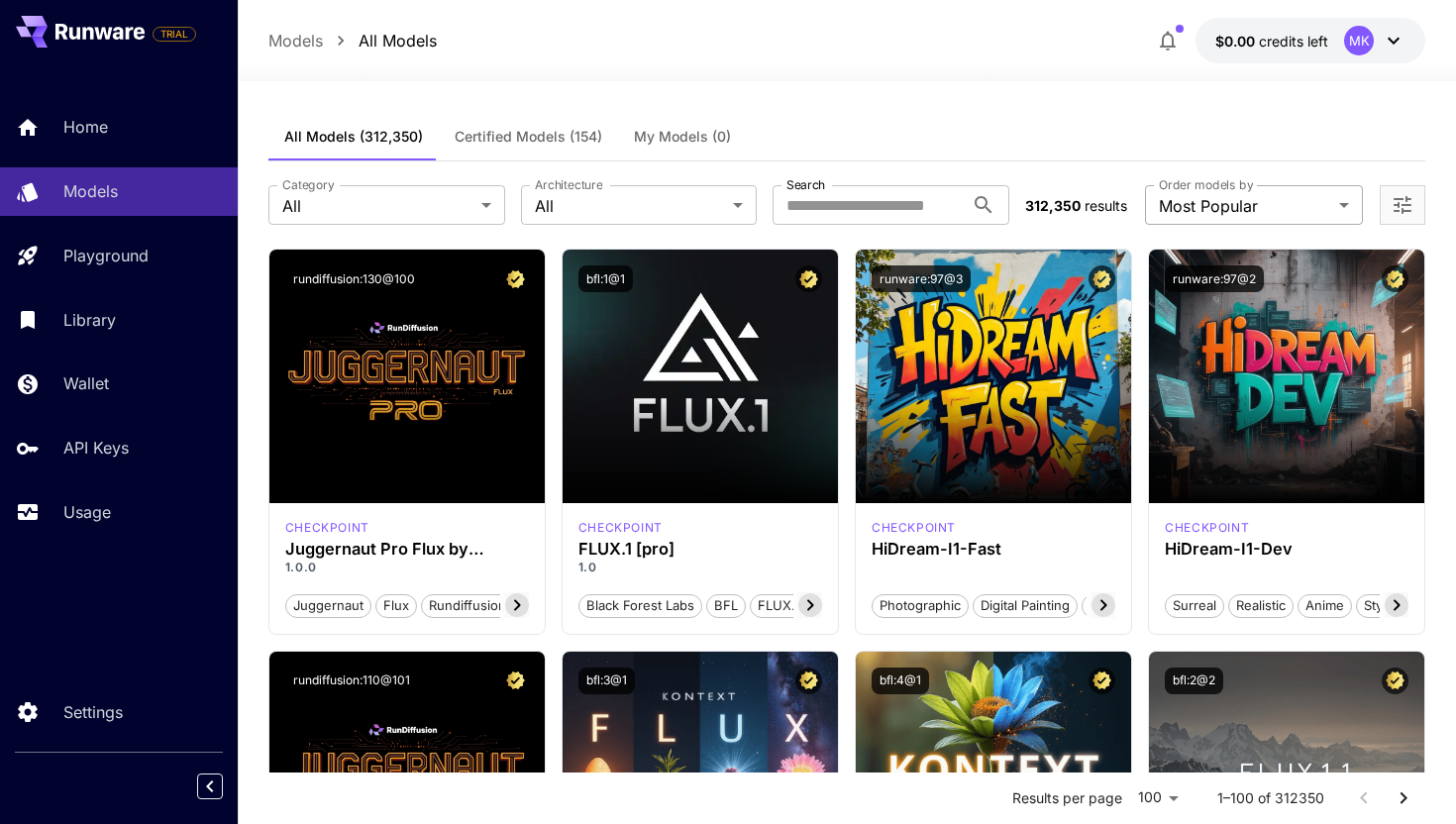 click on "**********" at bounding box center (728, 7060) 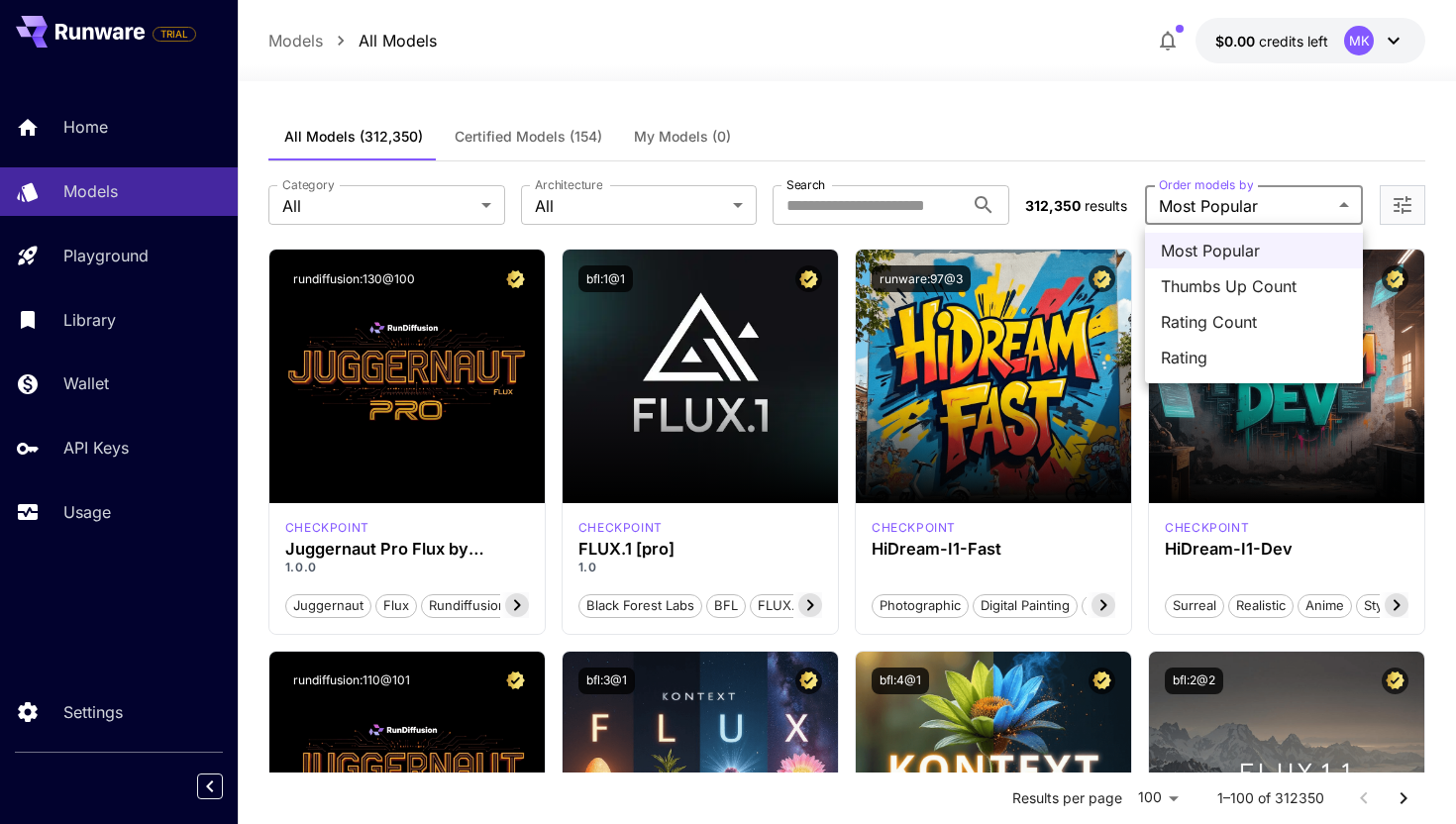 click at bounding box center (728, 412) 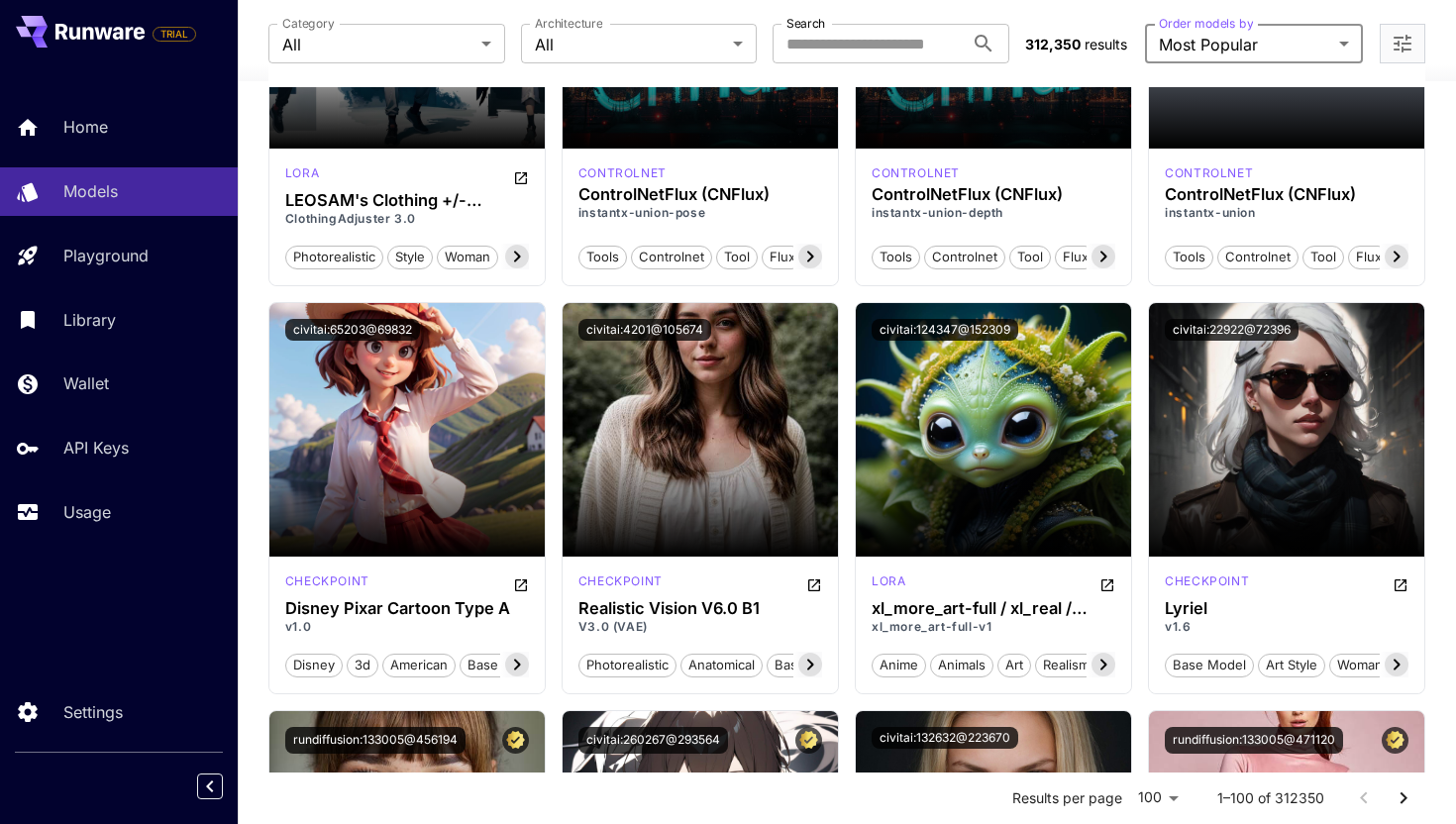scroll, scrollTop: 9278, scrollLeft: 0, axis: vertical 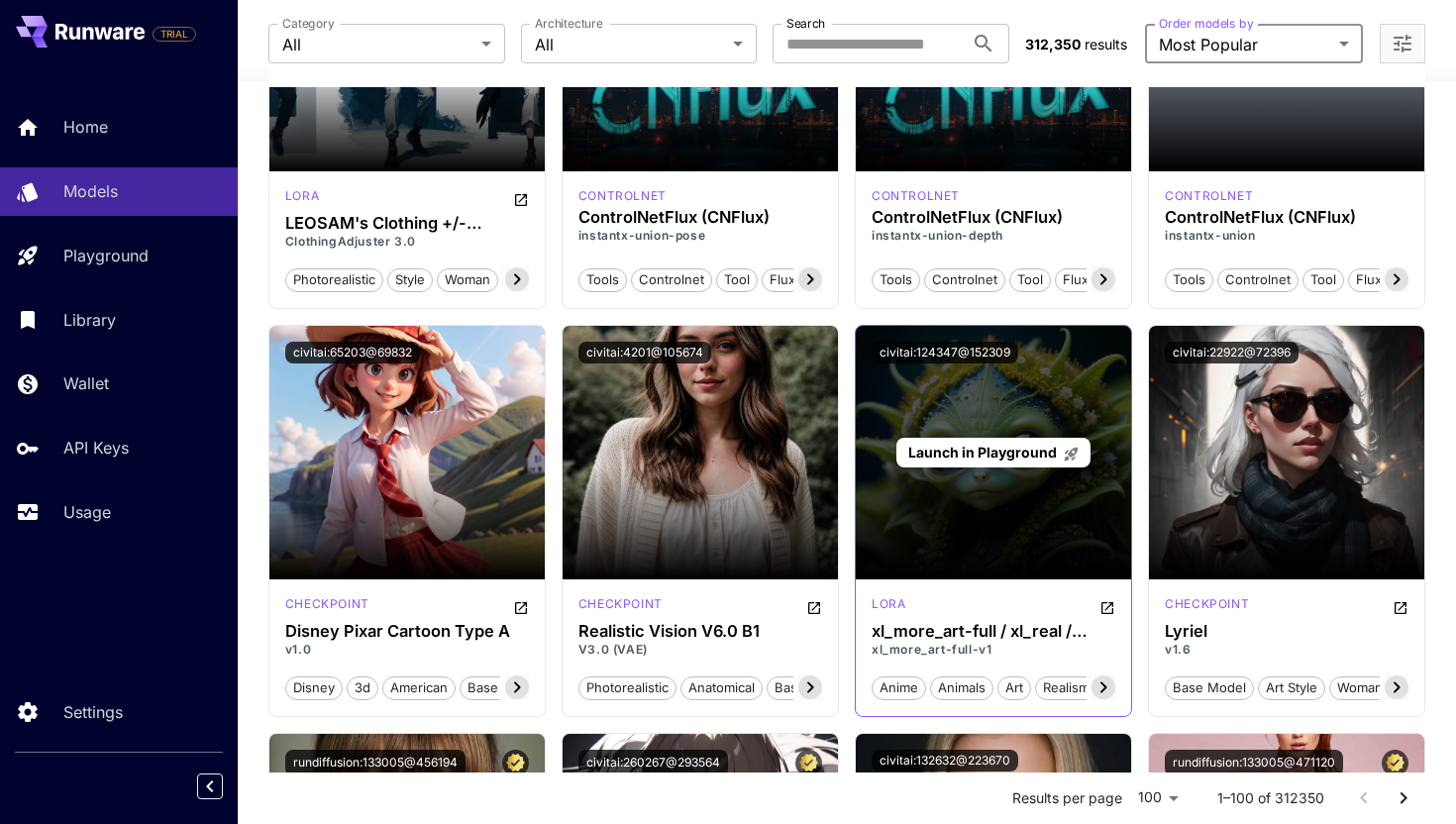 click on "Launch in Playground" at bounding box center (993, 453) 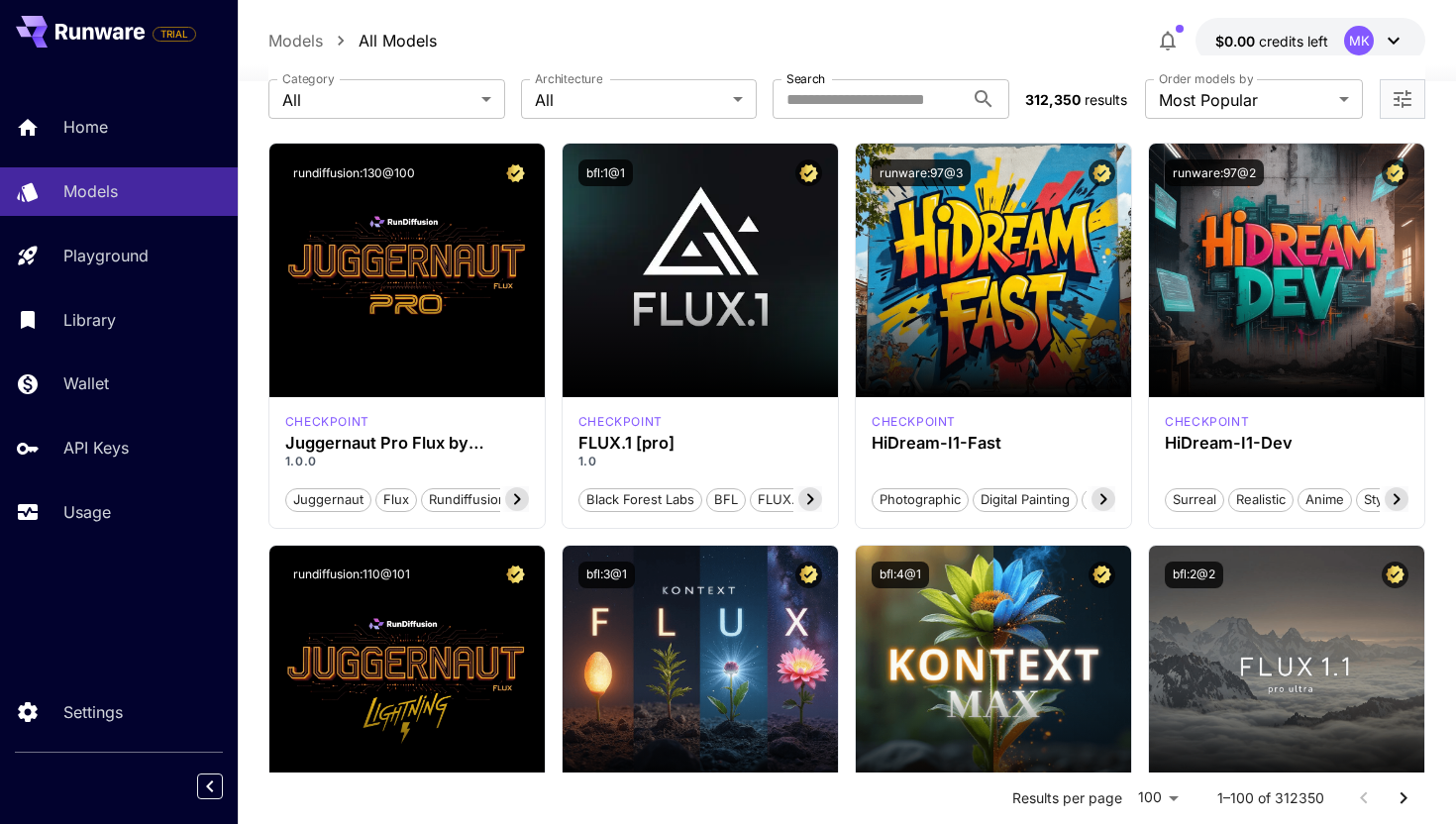 scroll, scrollTop: 0, scrollLeft: 0, axis: both 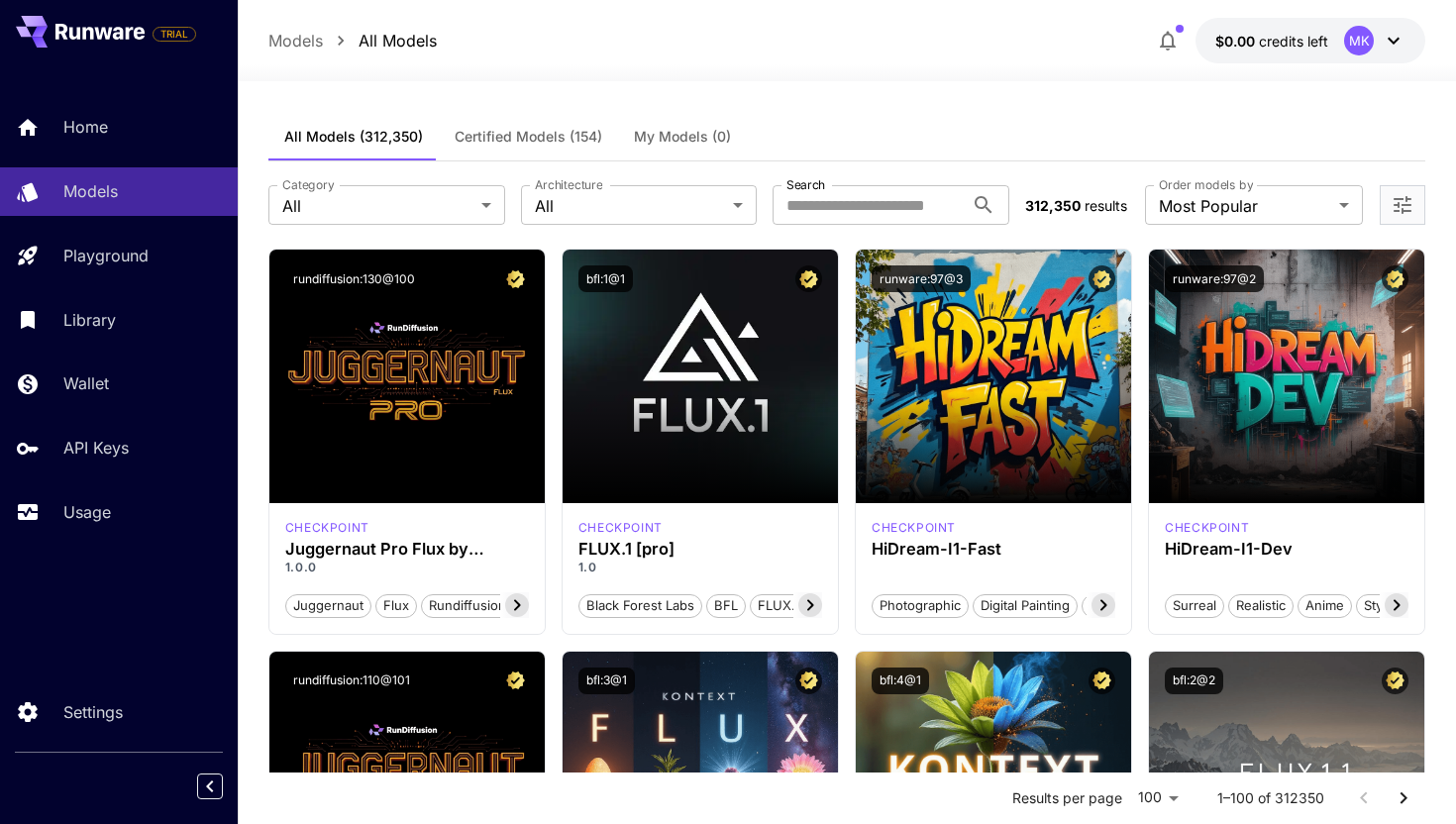 click on "$0.00    credits left  MK" at bounding box center (1310, 41) 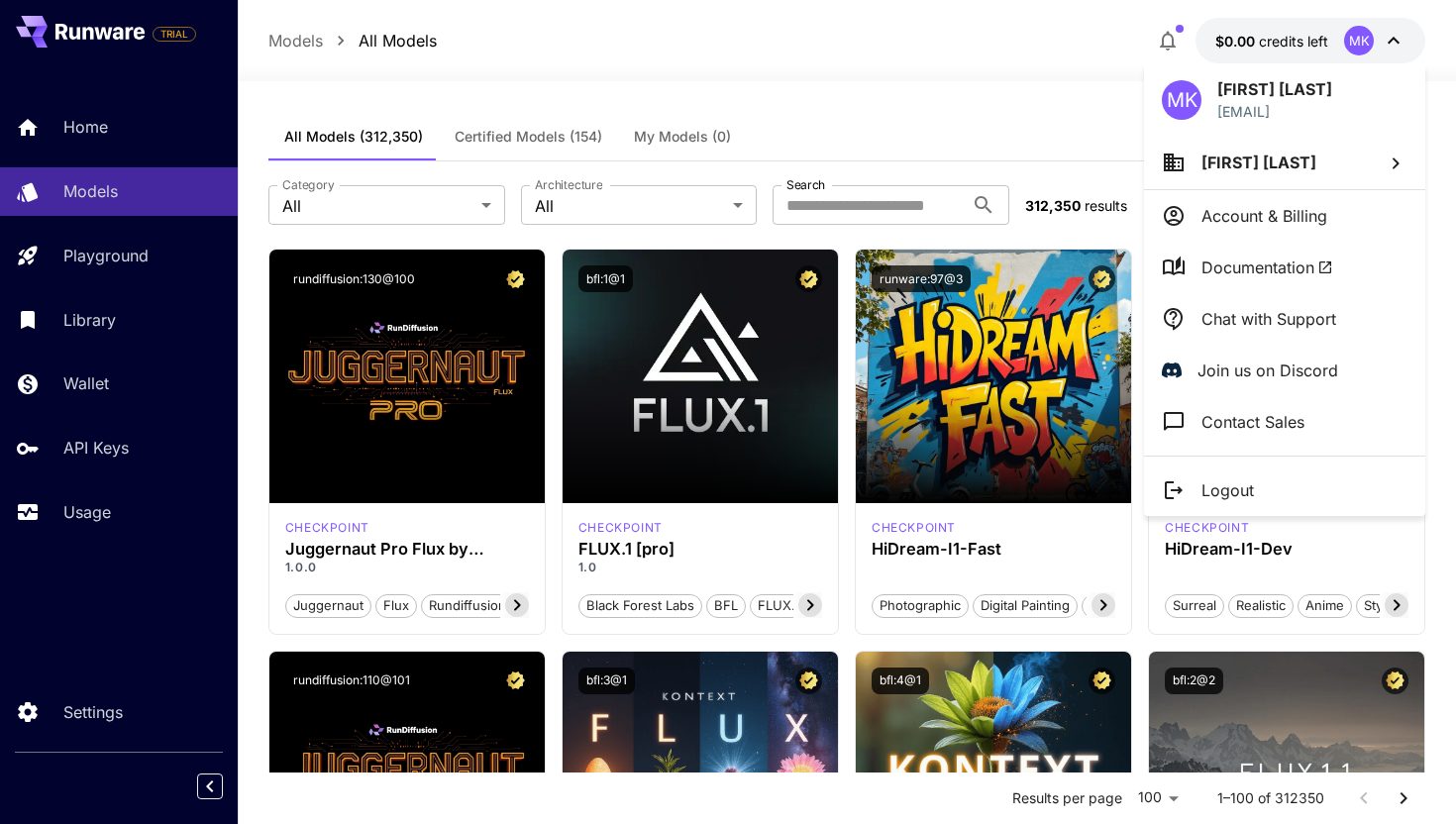 click at bounding box center [728, 412] 